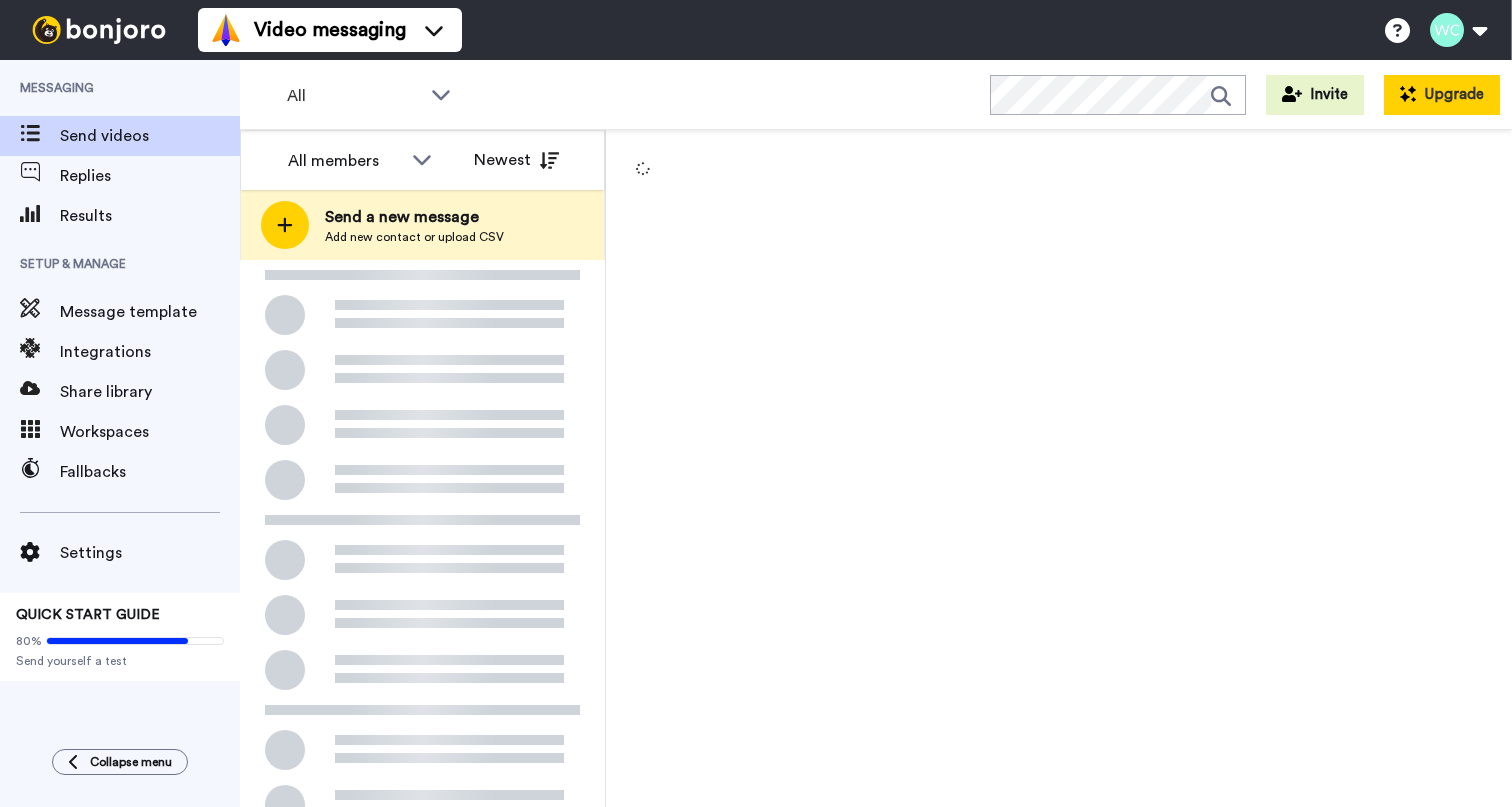 scroll, scrollTop: 0, scrollLeft: 0, axis: both 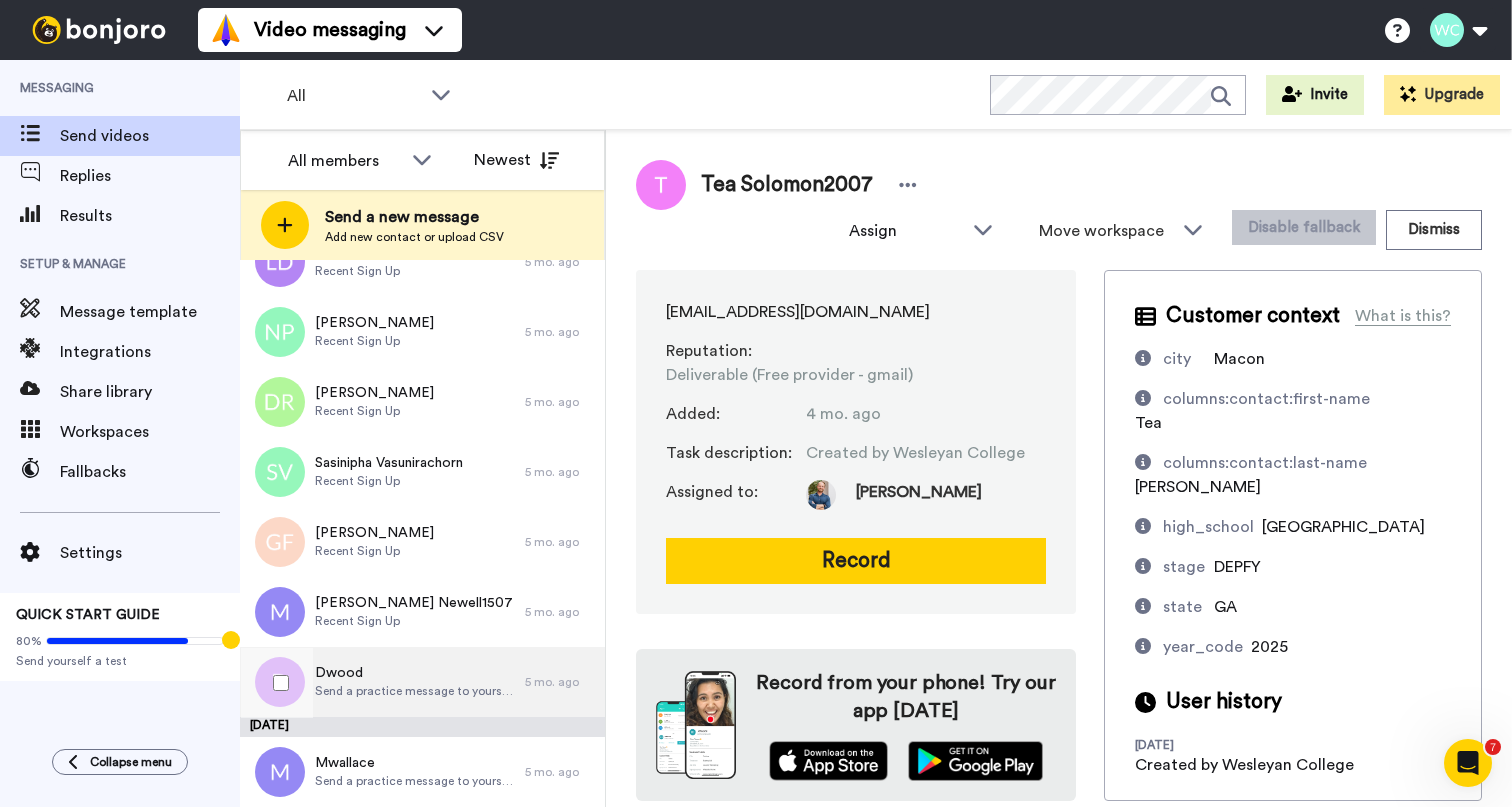 click on "Dwood" at bounding box center [415, 673] 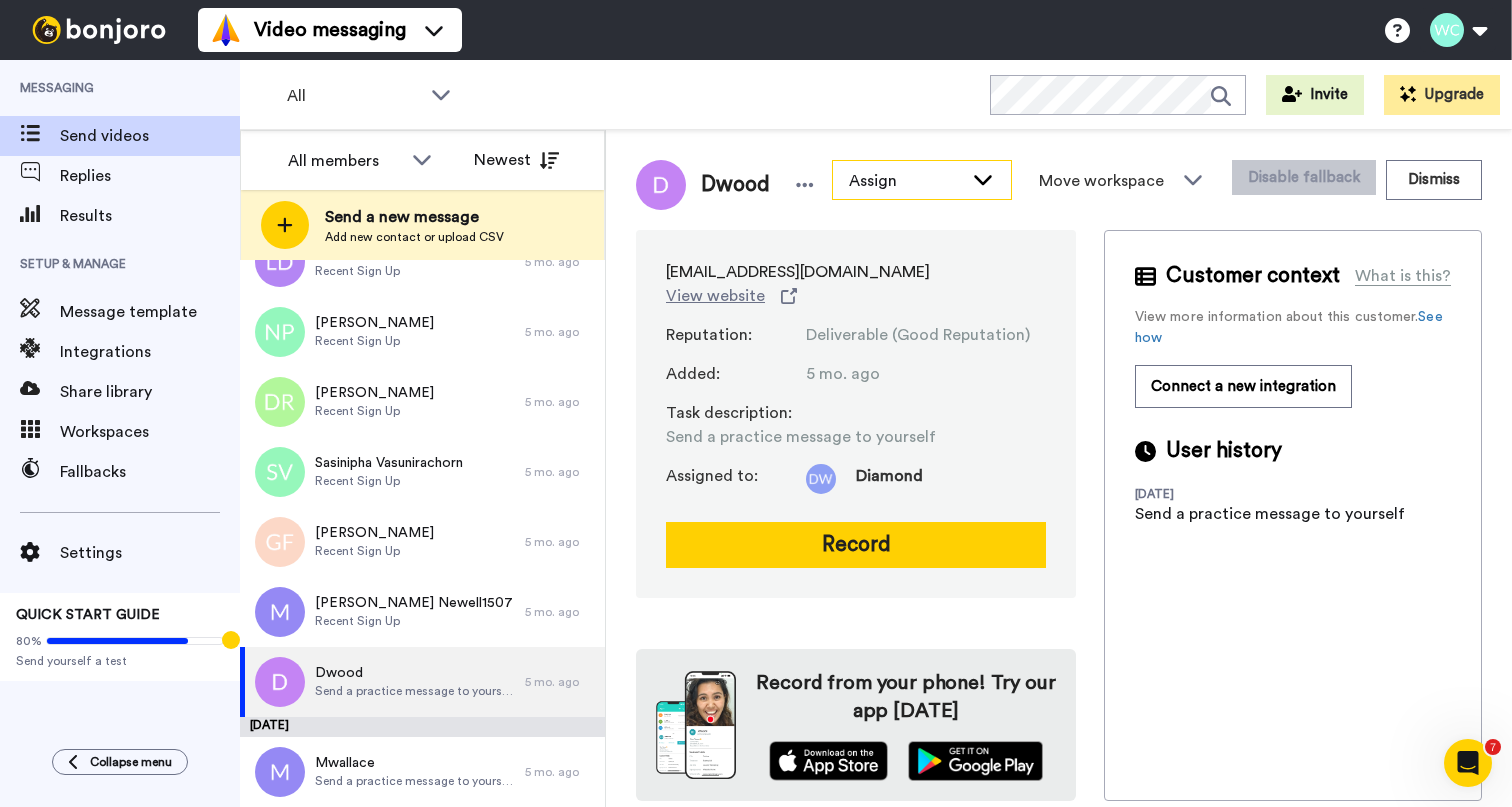 click 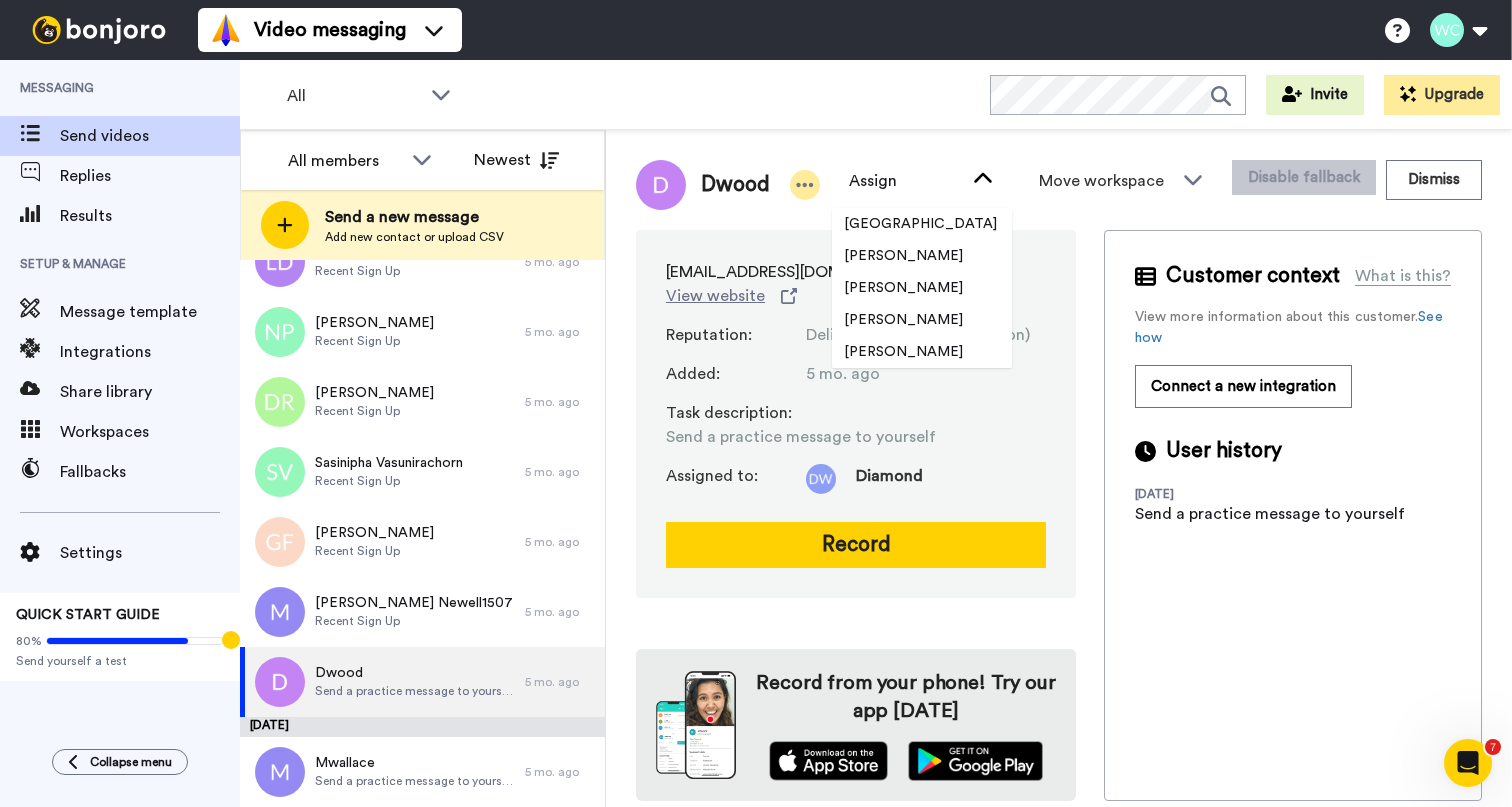 click 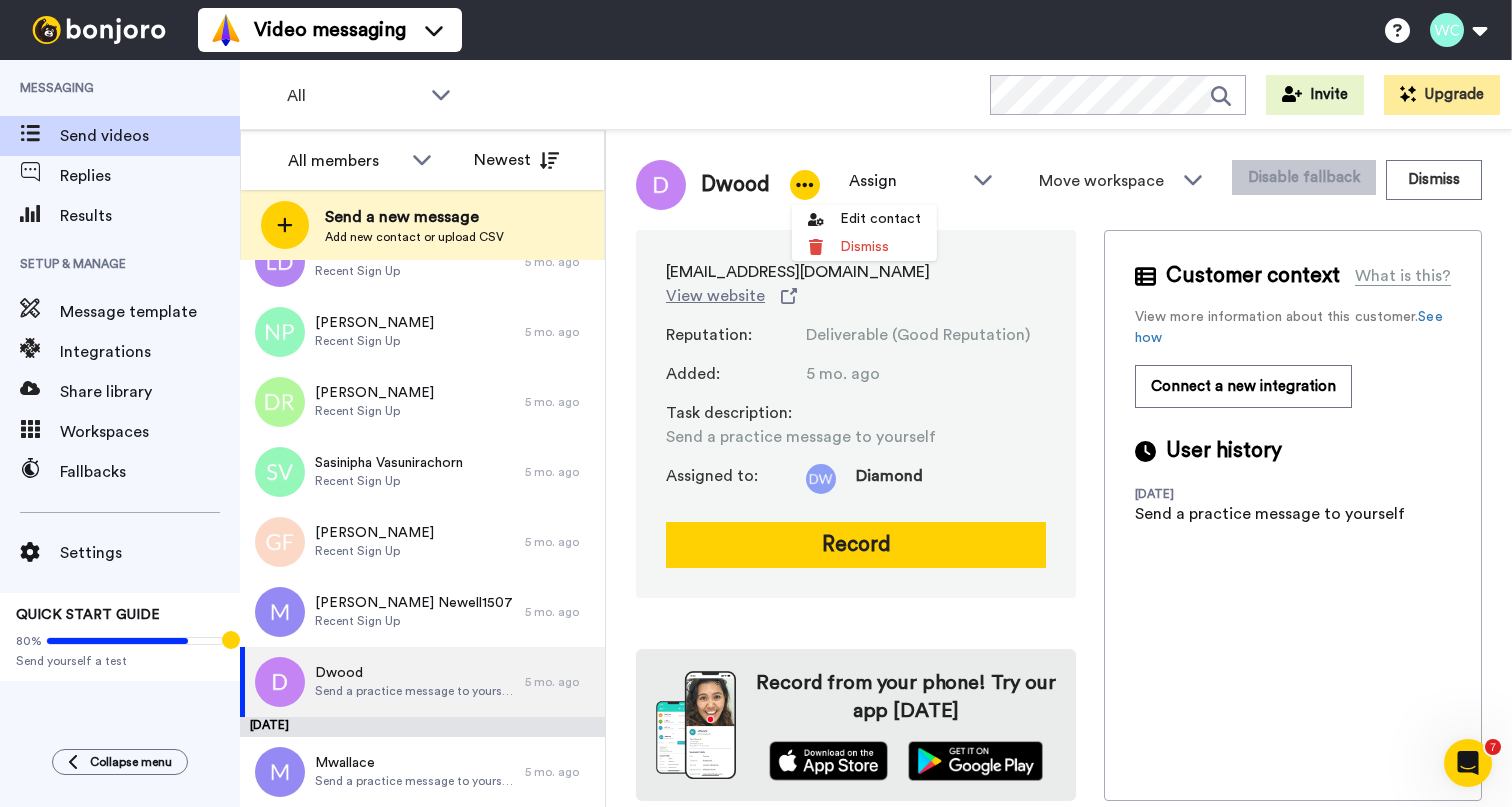 click on "Dwood Assign Wesleyan College Ryan Bliss Mackie Wallace Jan Tedders Skylar Torres Diamond Wood Move workspace WORKSPACES View all Default Task List Jan's Migrated Workspace + Add a new workspace Disable fallback Dismiss dwood@wesleyancollege.edu View website Reputation : Deliverable (Good Reputation) Added : 5 mo. ago Task description : Send a practice message to yourself Assigned to: Diamond Record Record from your phone! Try our app today Customer context What is this? View more information about this customer.   See how Connect a new integration User history 5 months ago Send a practice message to yourself" at bounding box center [1059, 468] 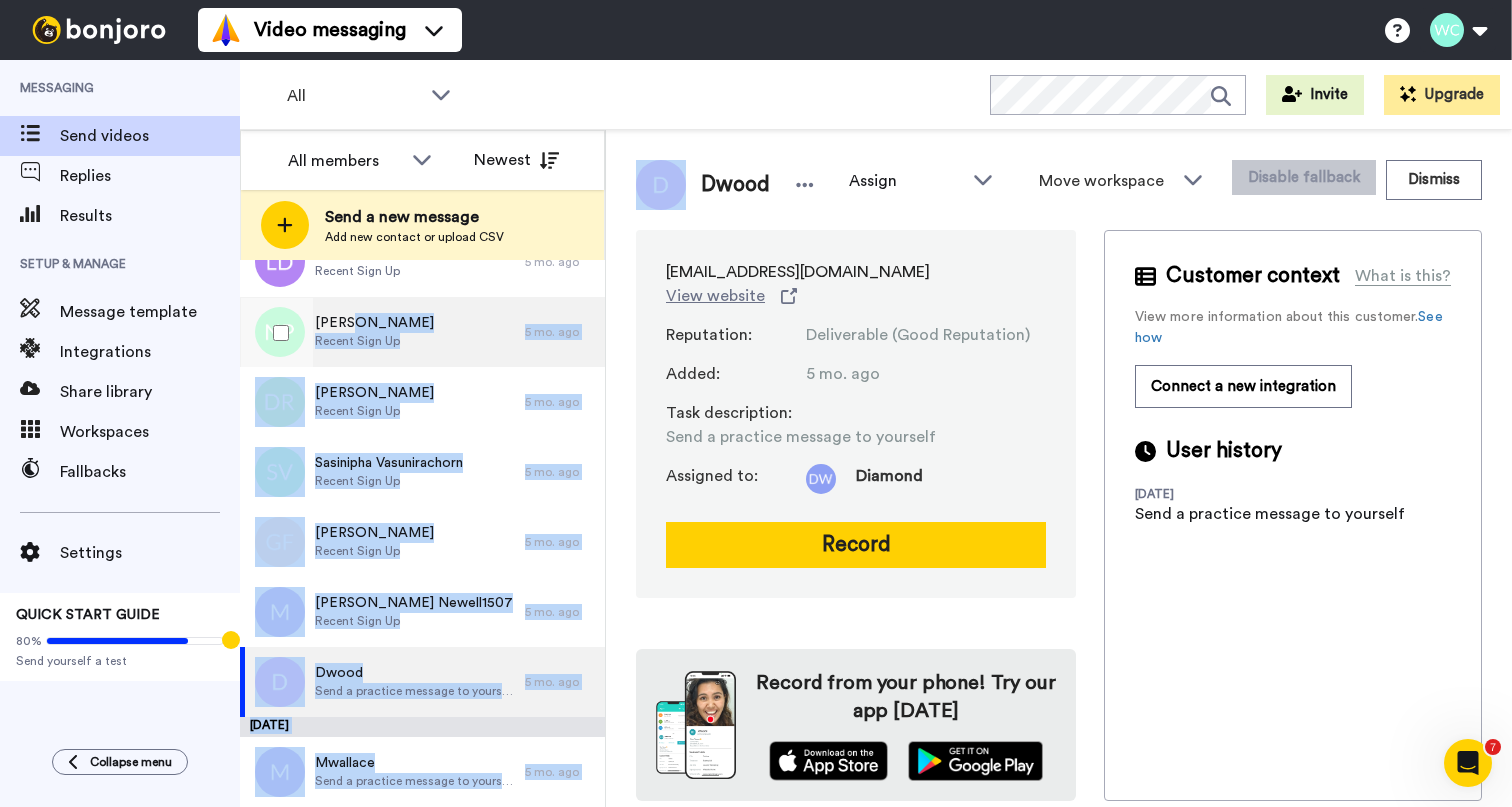 click on "Neha Panthi" at bounding box center (374, 323) 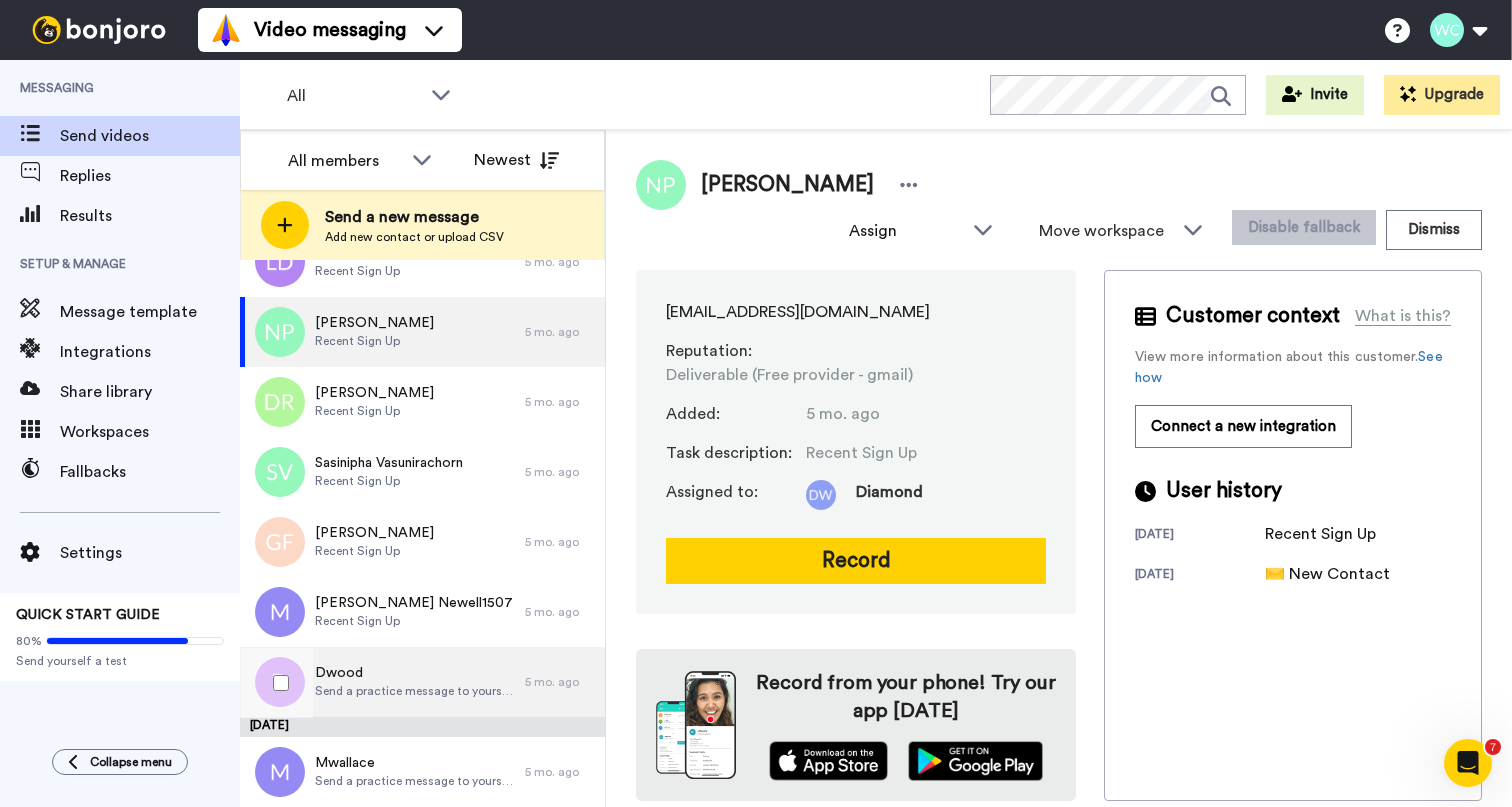 click on "Dwood Send a practice message to yourself" at bounding box center [382, 682] 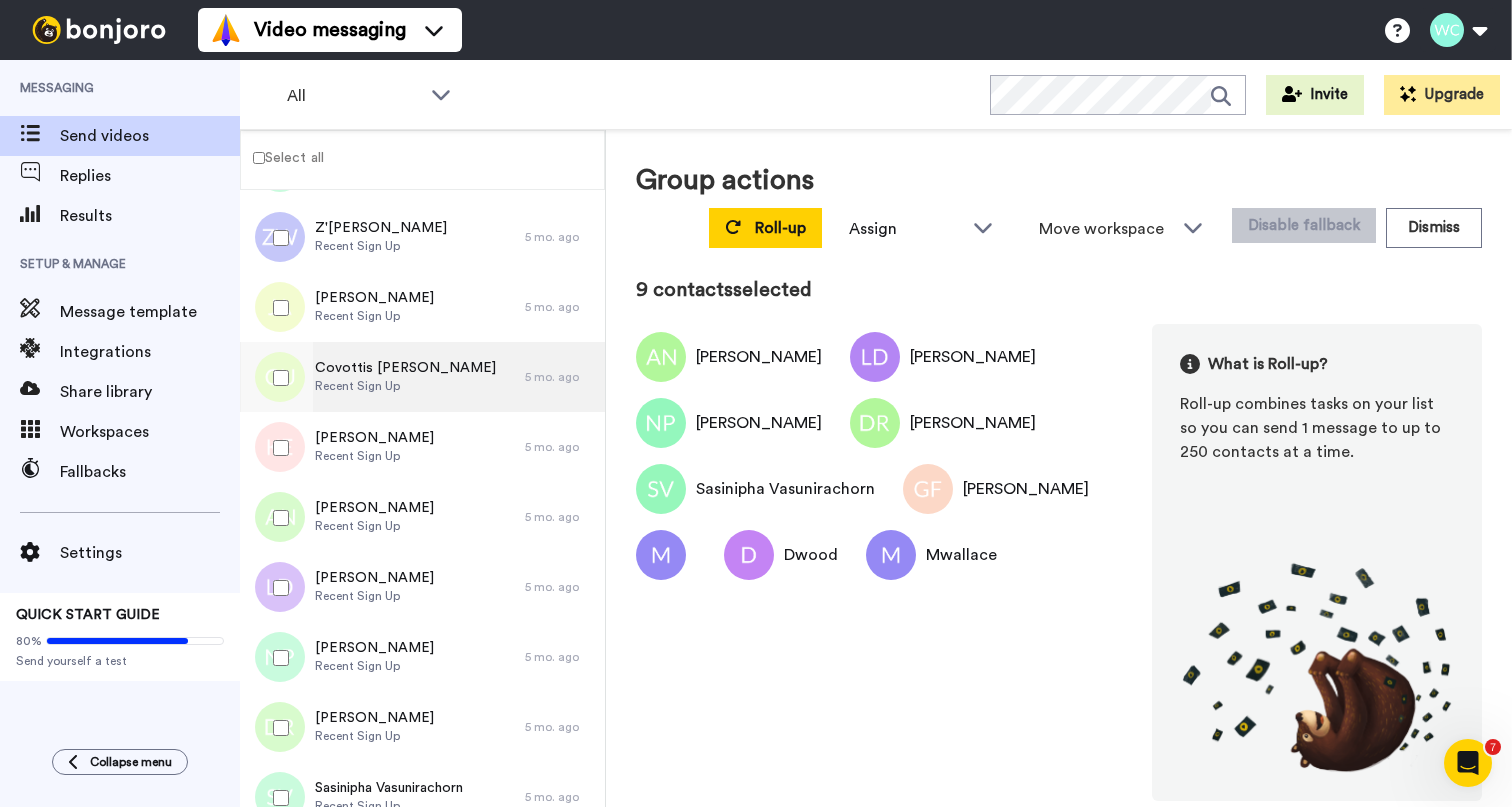 scroll, scrollTop: 2850, scrollLeft: 0, axis: vertical 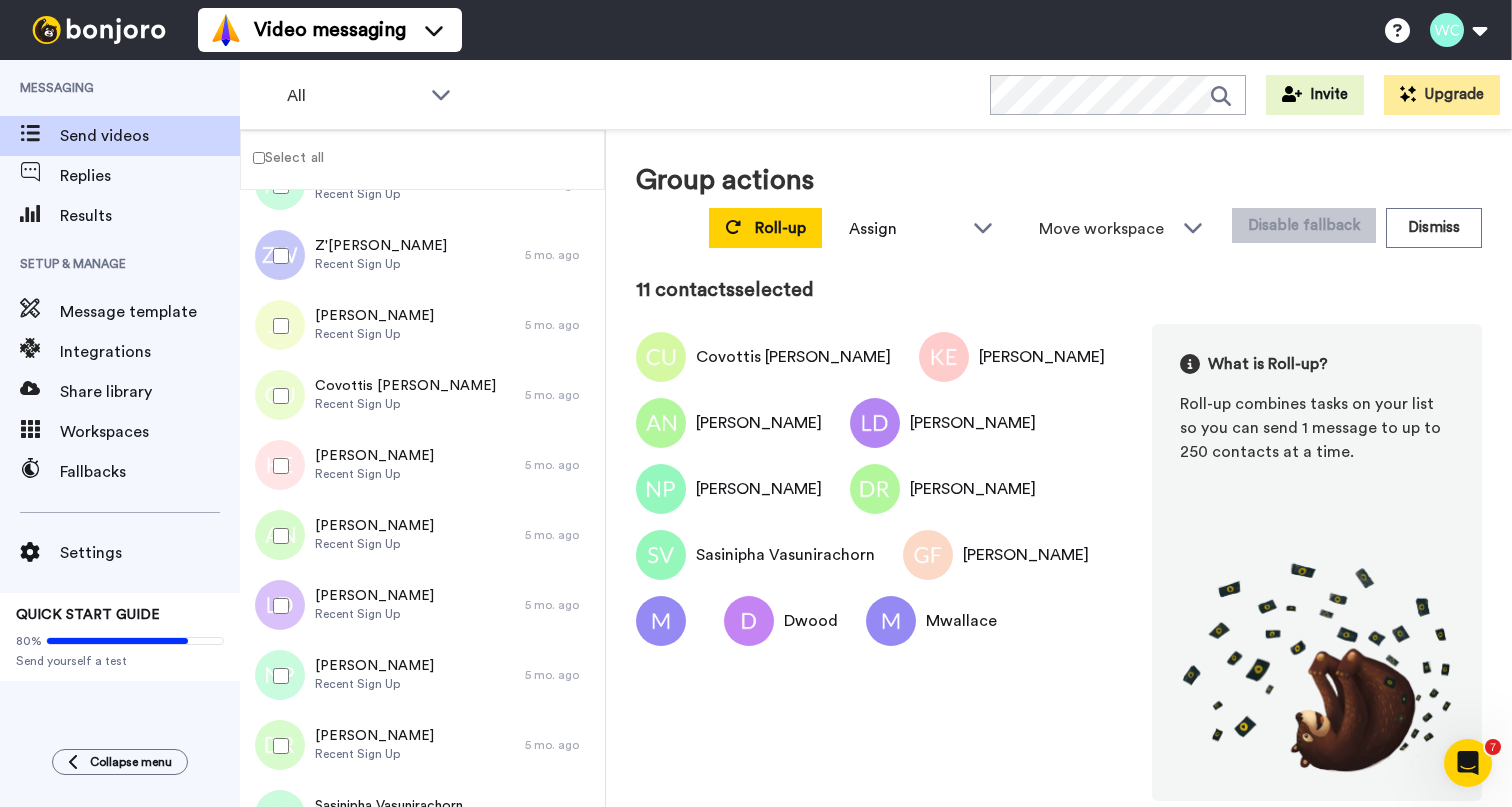 click at bounding box center [277, 326] 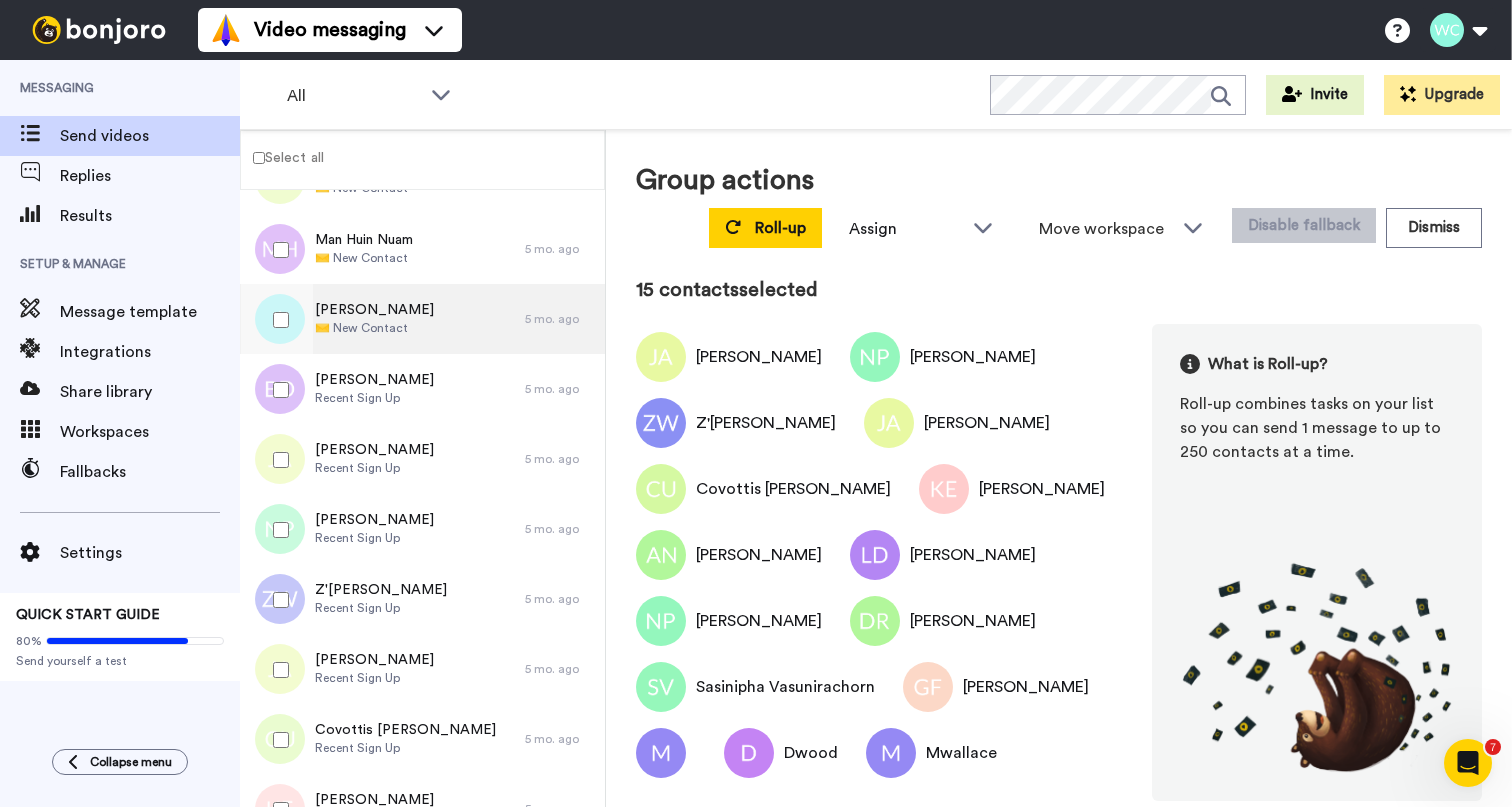 scroll, scrollTop: 2458, scrollLeft: 0, axis: vertical 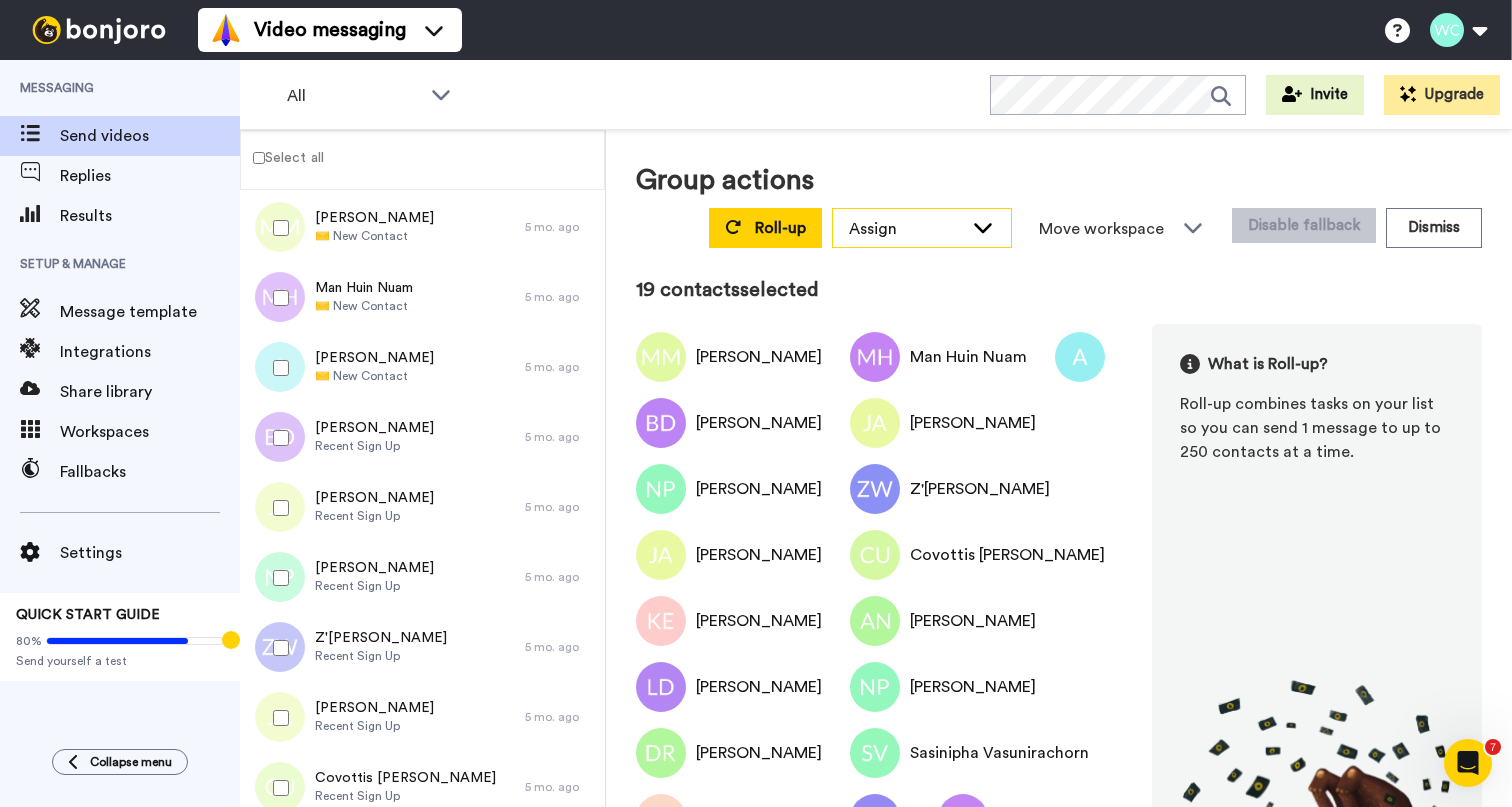 click on "Assign" at bounding box center [922, 229] 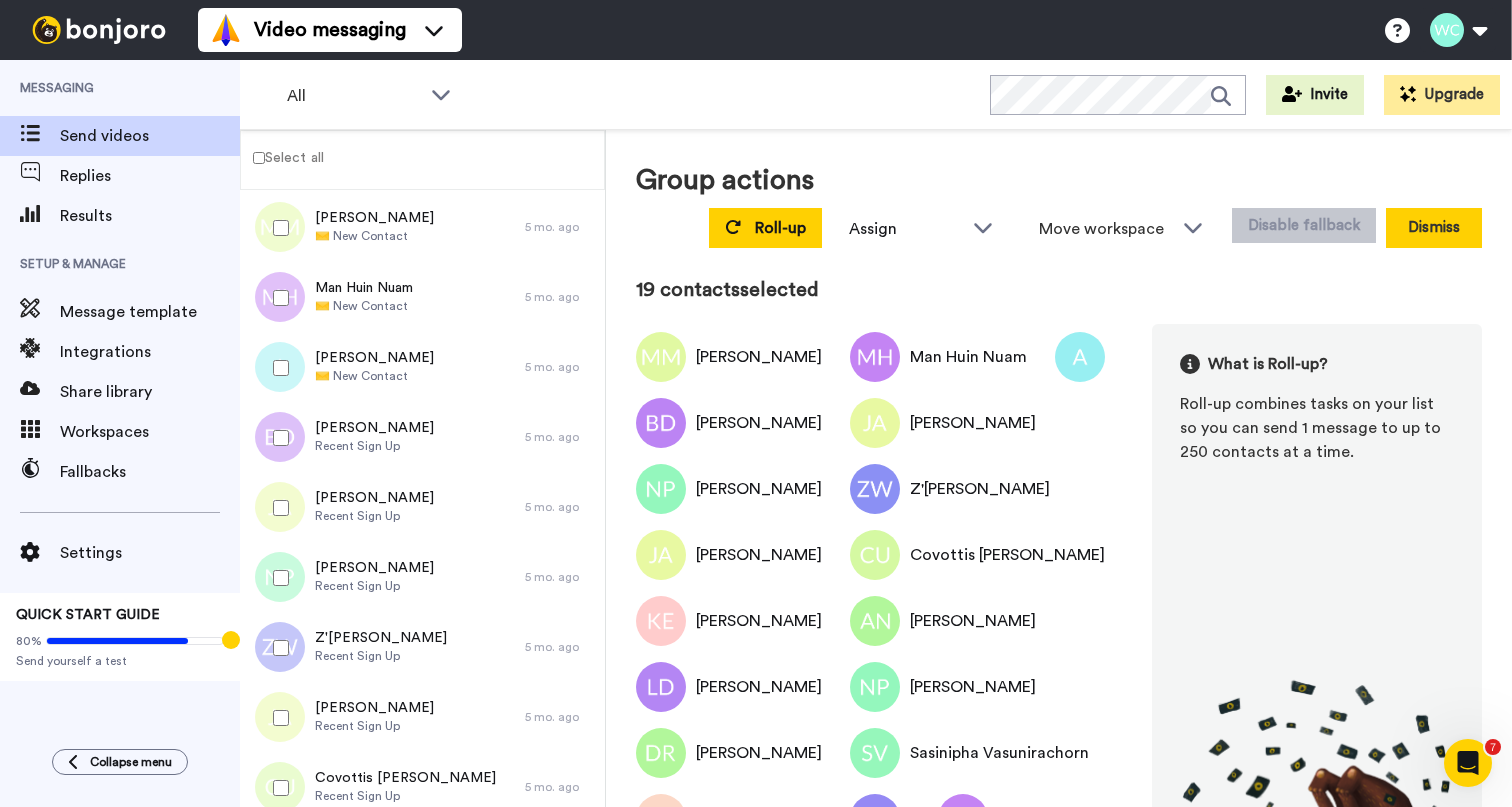 click on "Dismiss" at bounding box center (1434, 228) 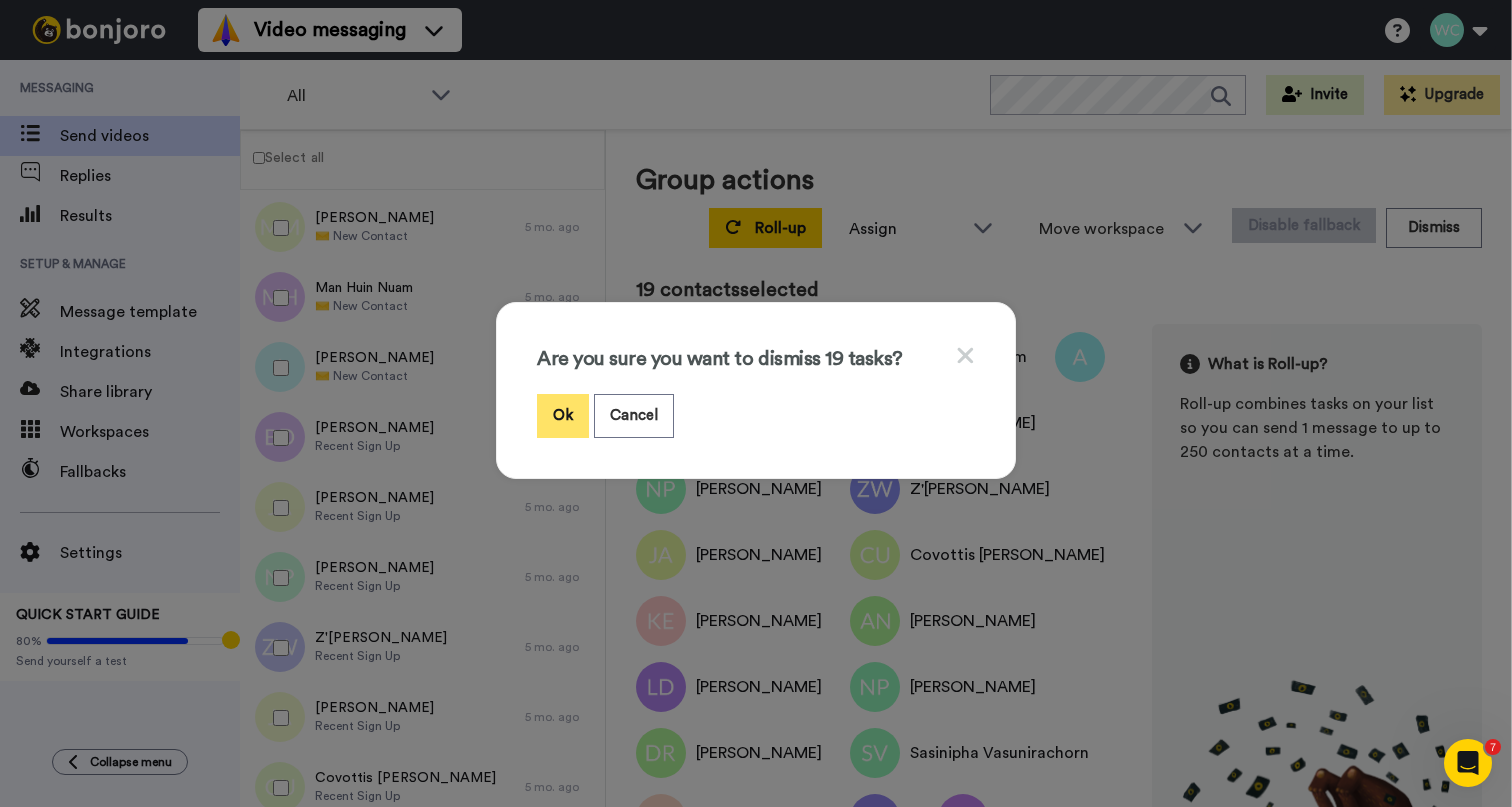 click on "Ok" at bounding box center [563, 415] 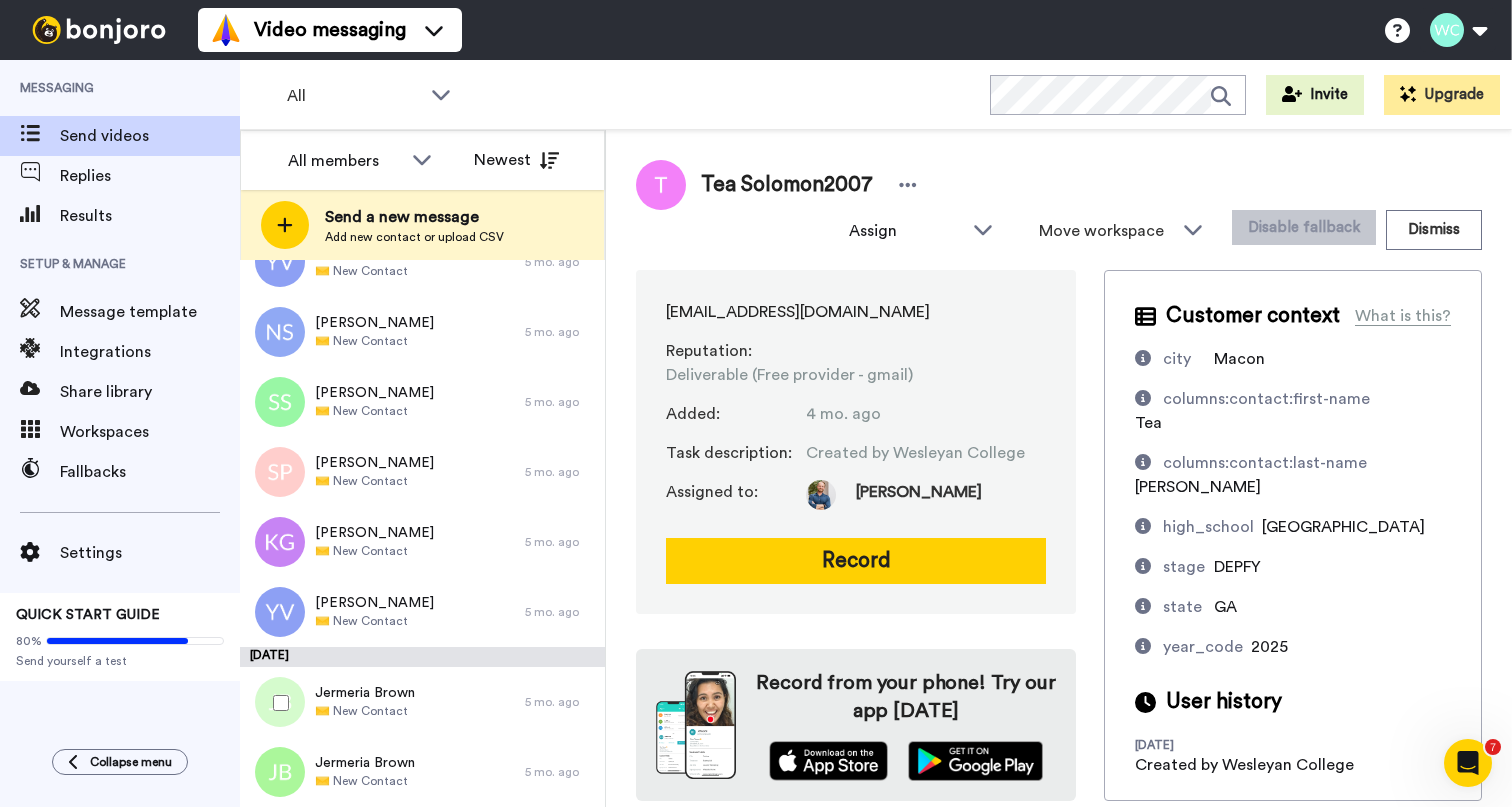 scroll, scrollTop: 4294, scrollLeft: 0, axis: vertical 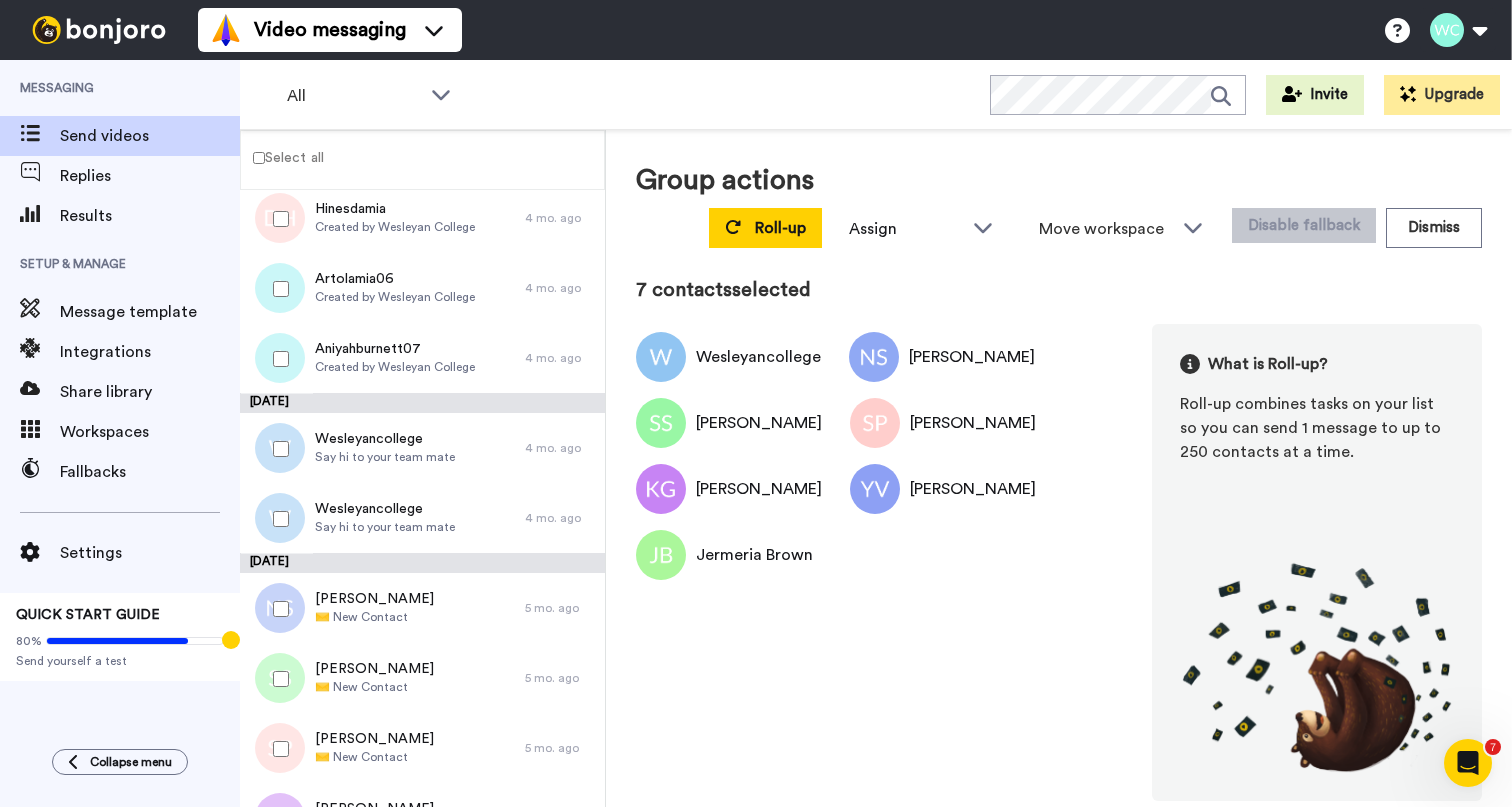 click at bounding box center (277, 359) 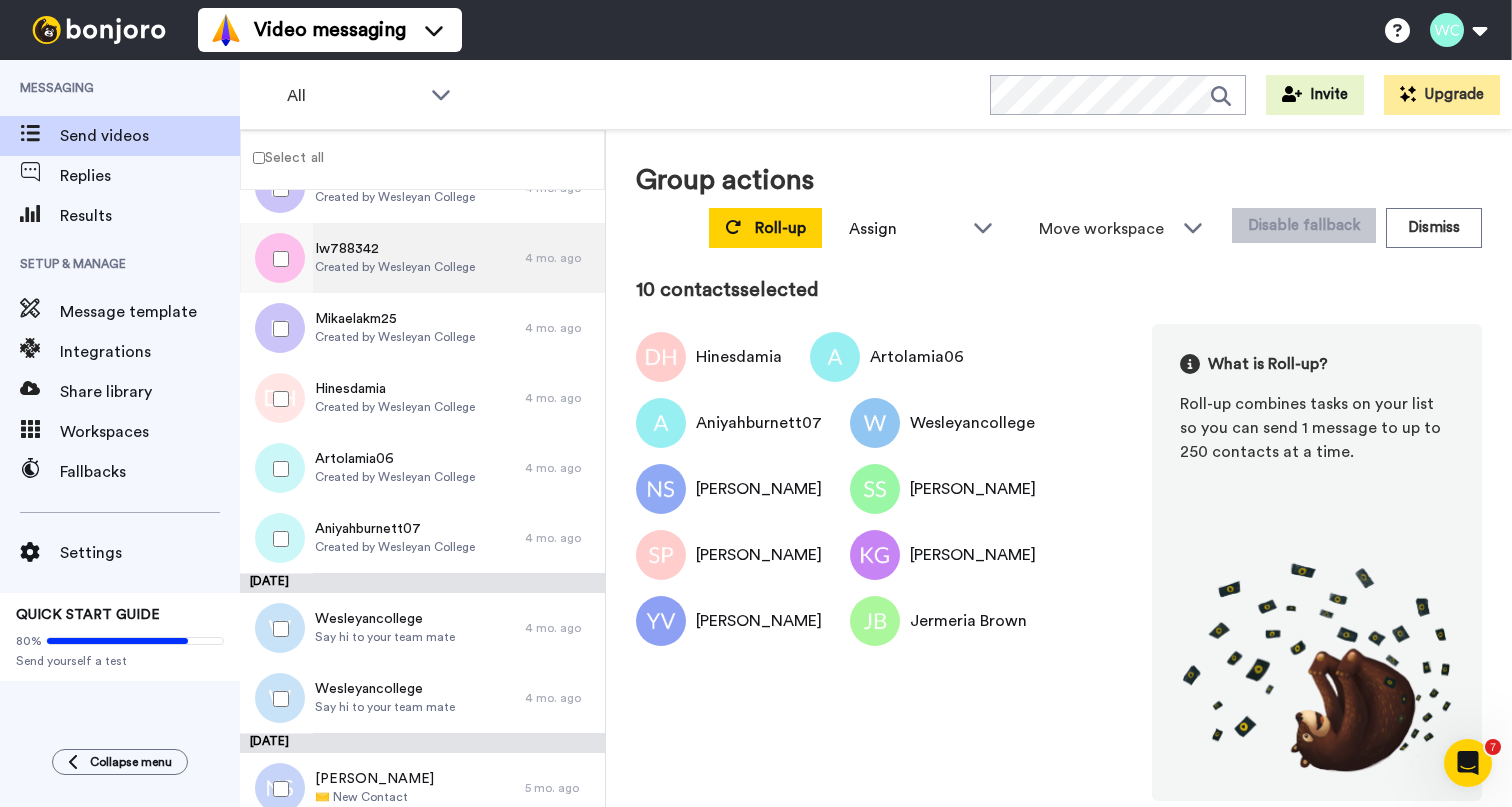 scroll, scrollTop: 3321, scrollLeft: 0, axis: vertical 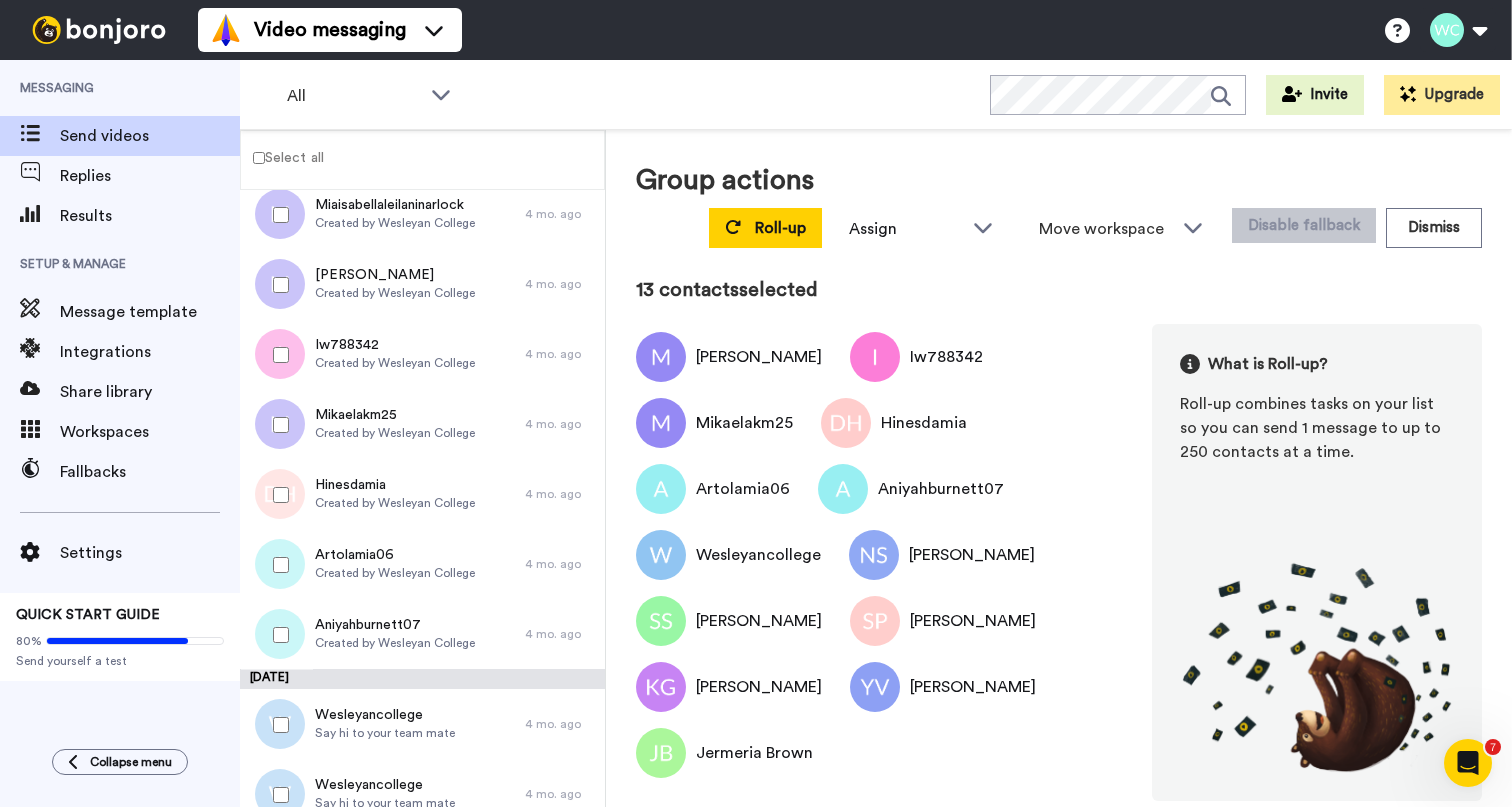 click at bounding box center (277, 215) 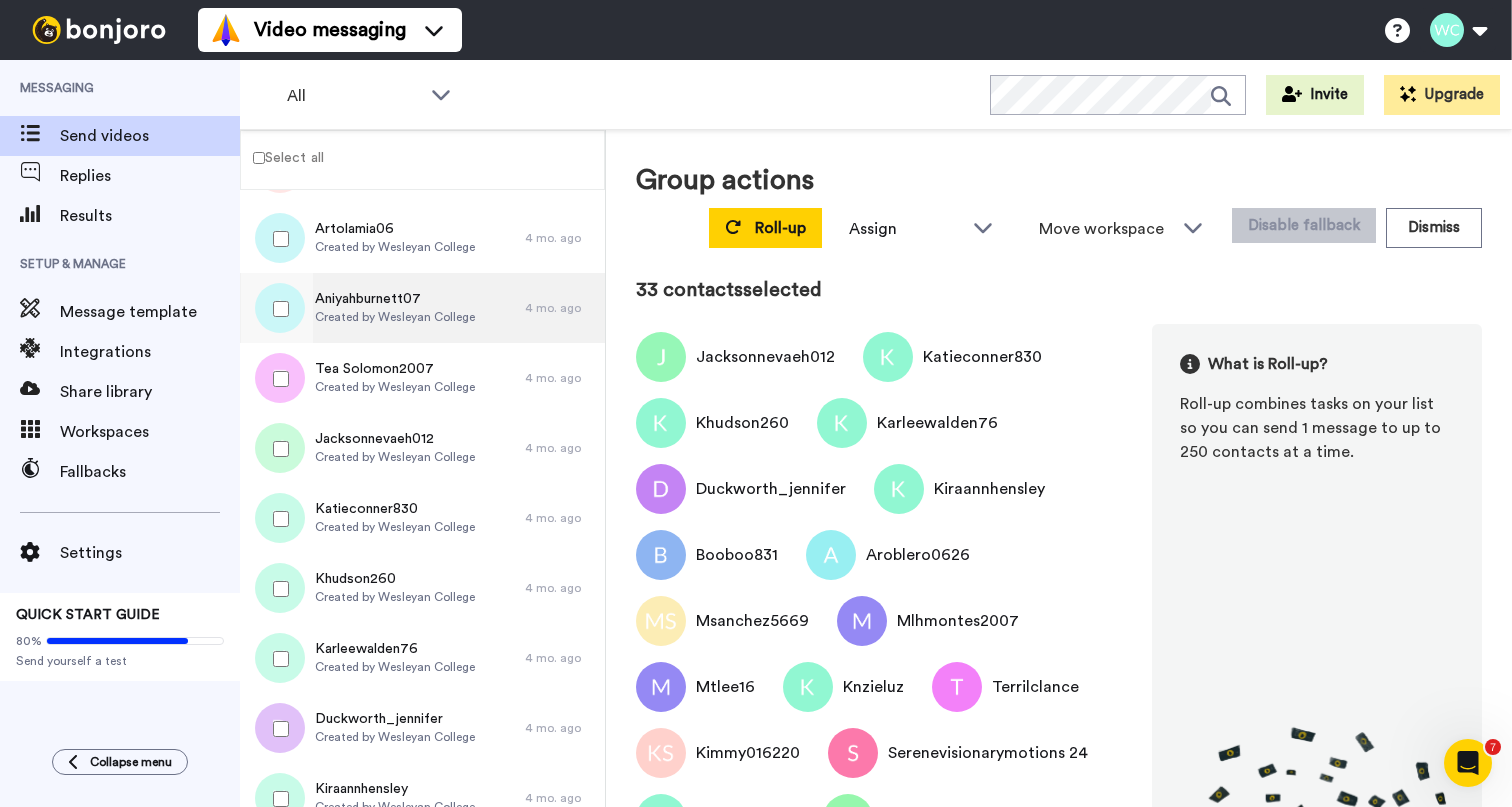 scroll, scrollTop: 1694, scrollLeft: 0, axis: vertical 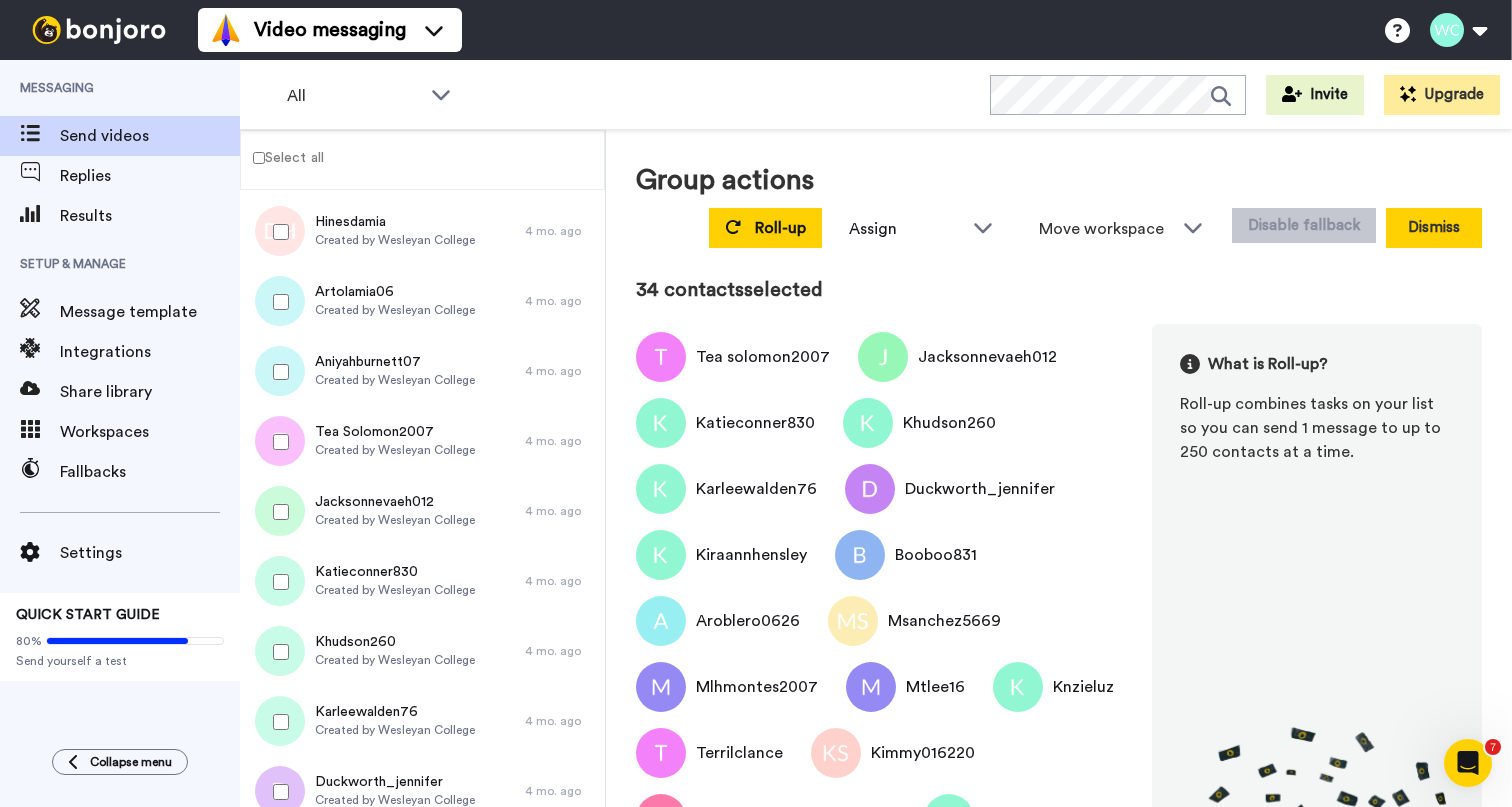 click on "Dismiss" at bounding box center [1434, 228] 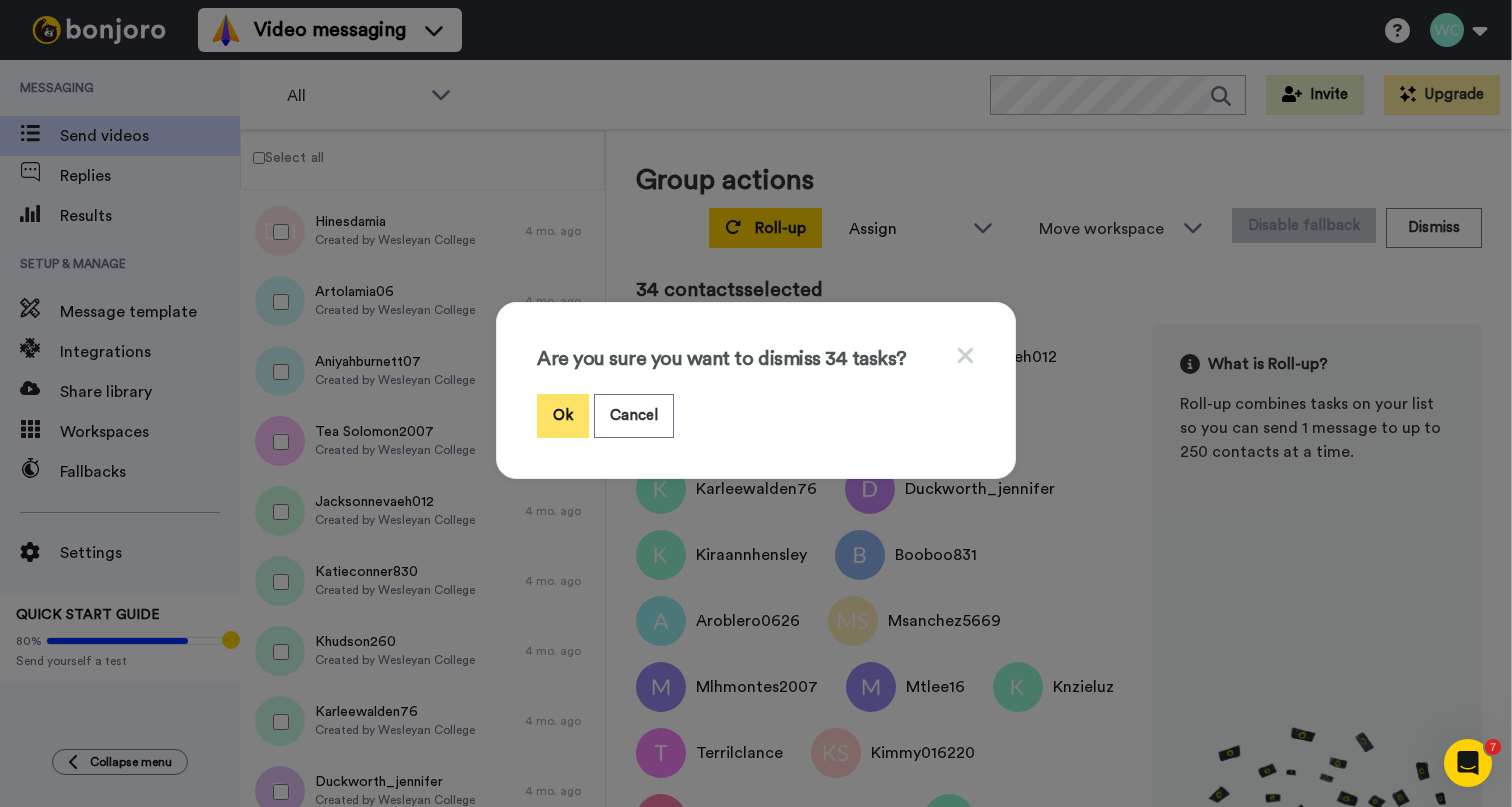 click on "Ok" at bounding box center [563, 415] 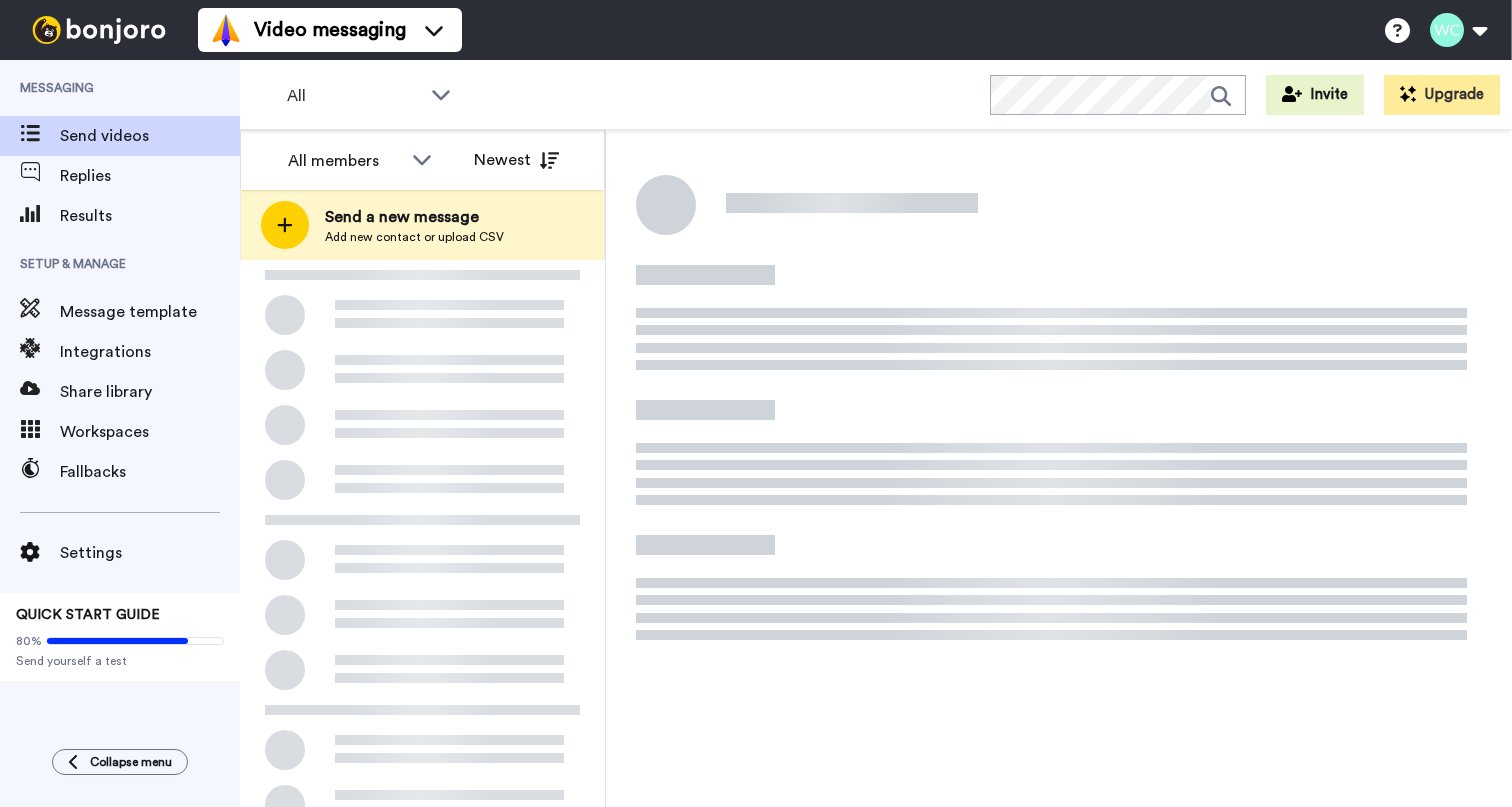 scroll, scrollTop: 0, scrollLeft: 0, axis: both 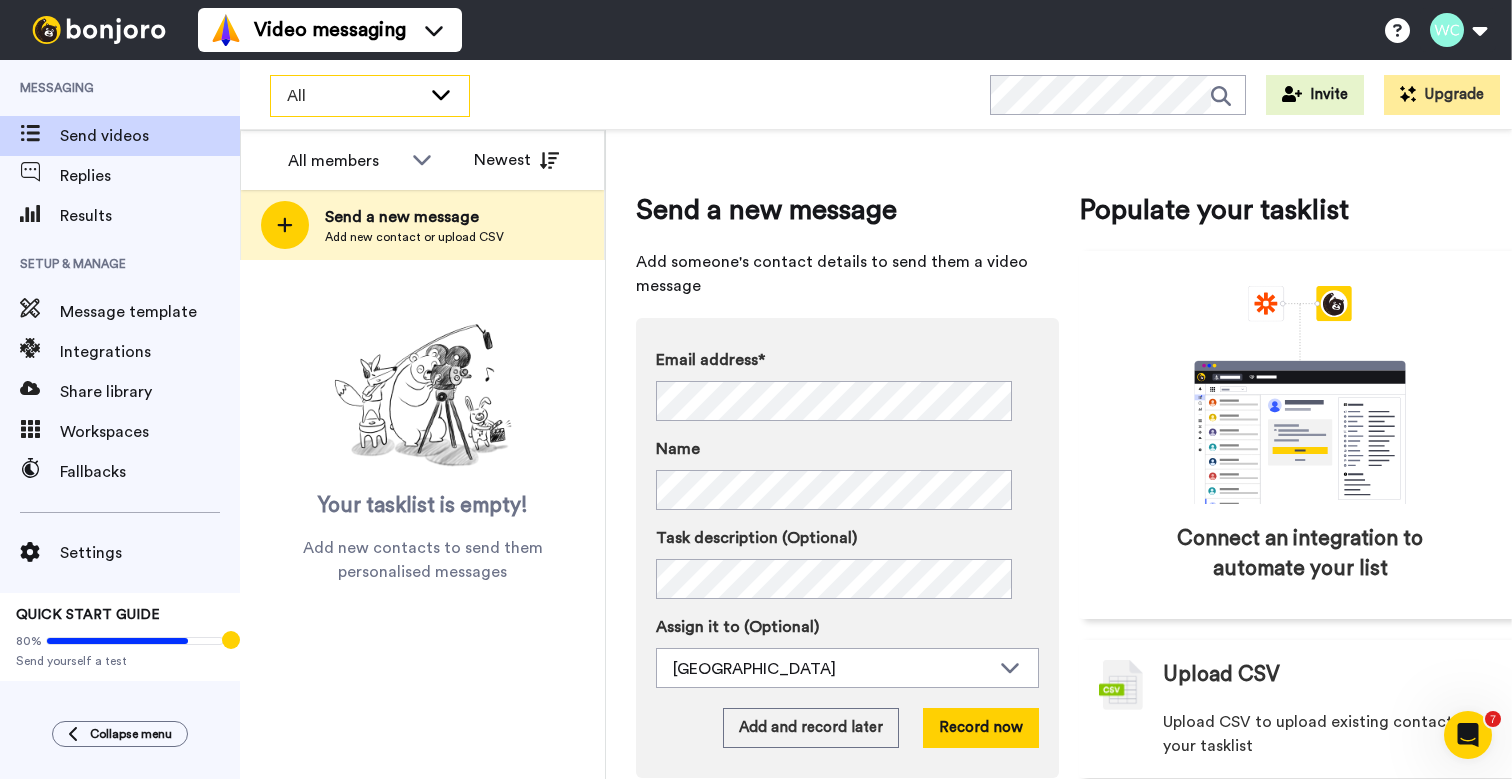 click 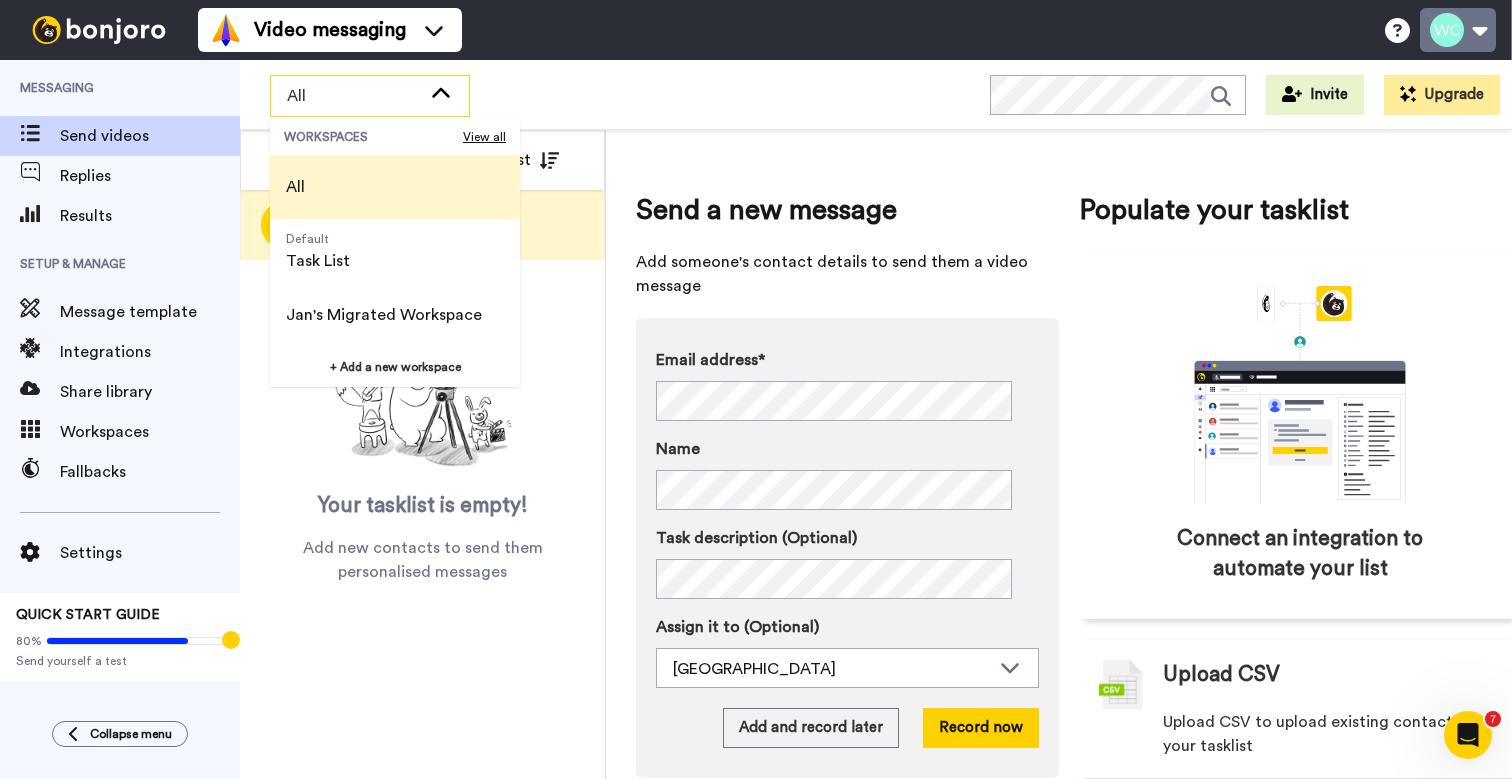 click at bounding box center [1458, 30] 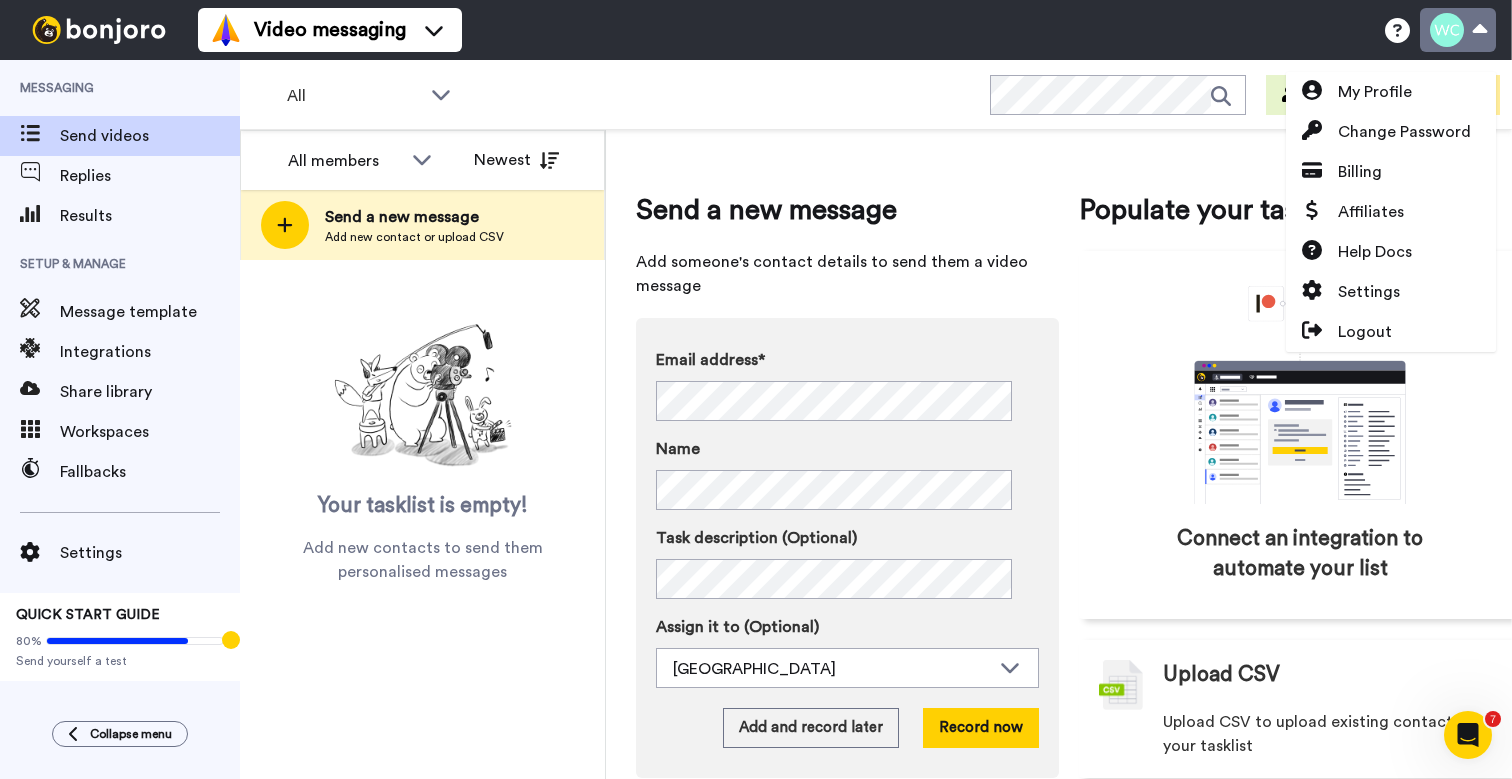 click at bounding box center (1458, 30) 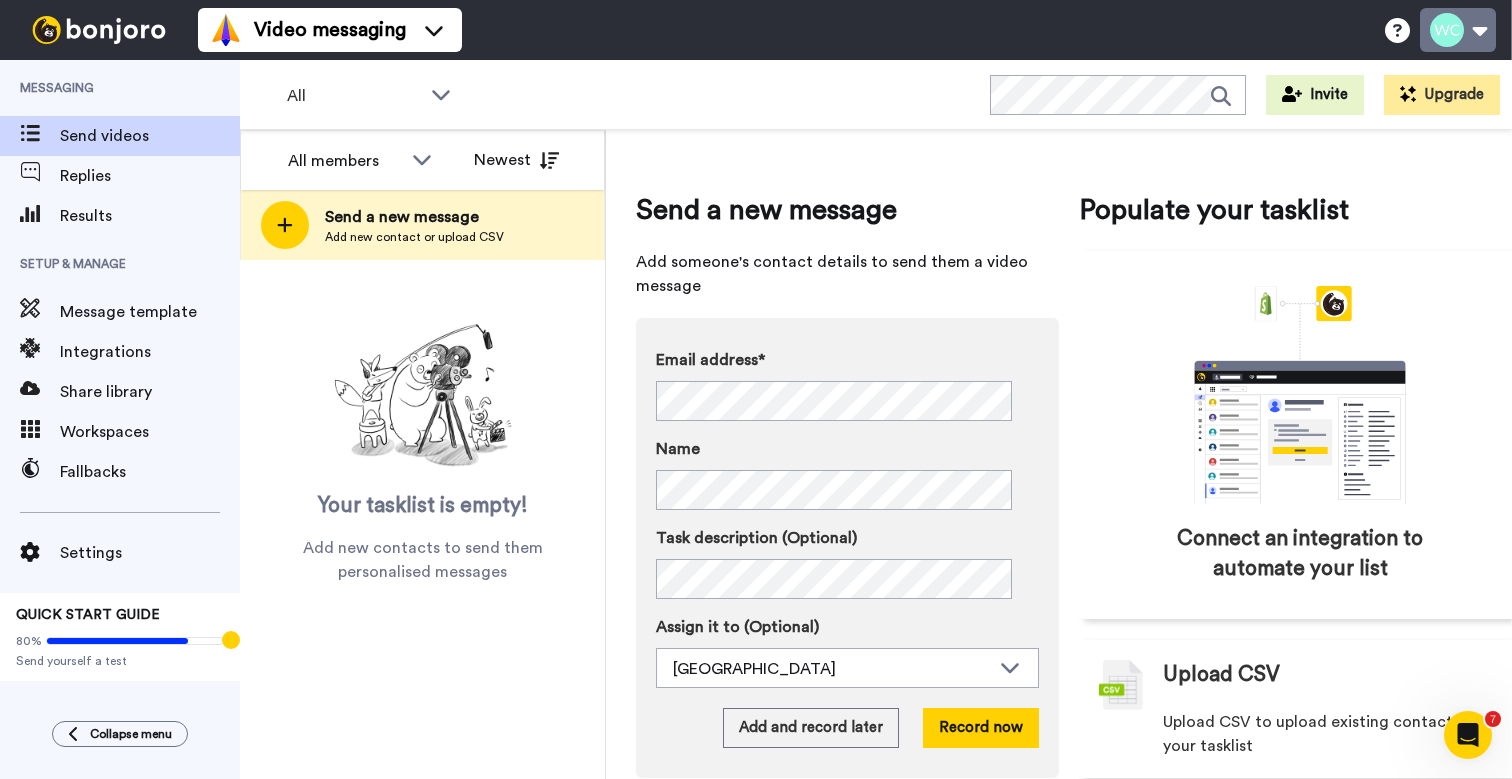 click at bounding box center (1458, 30) 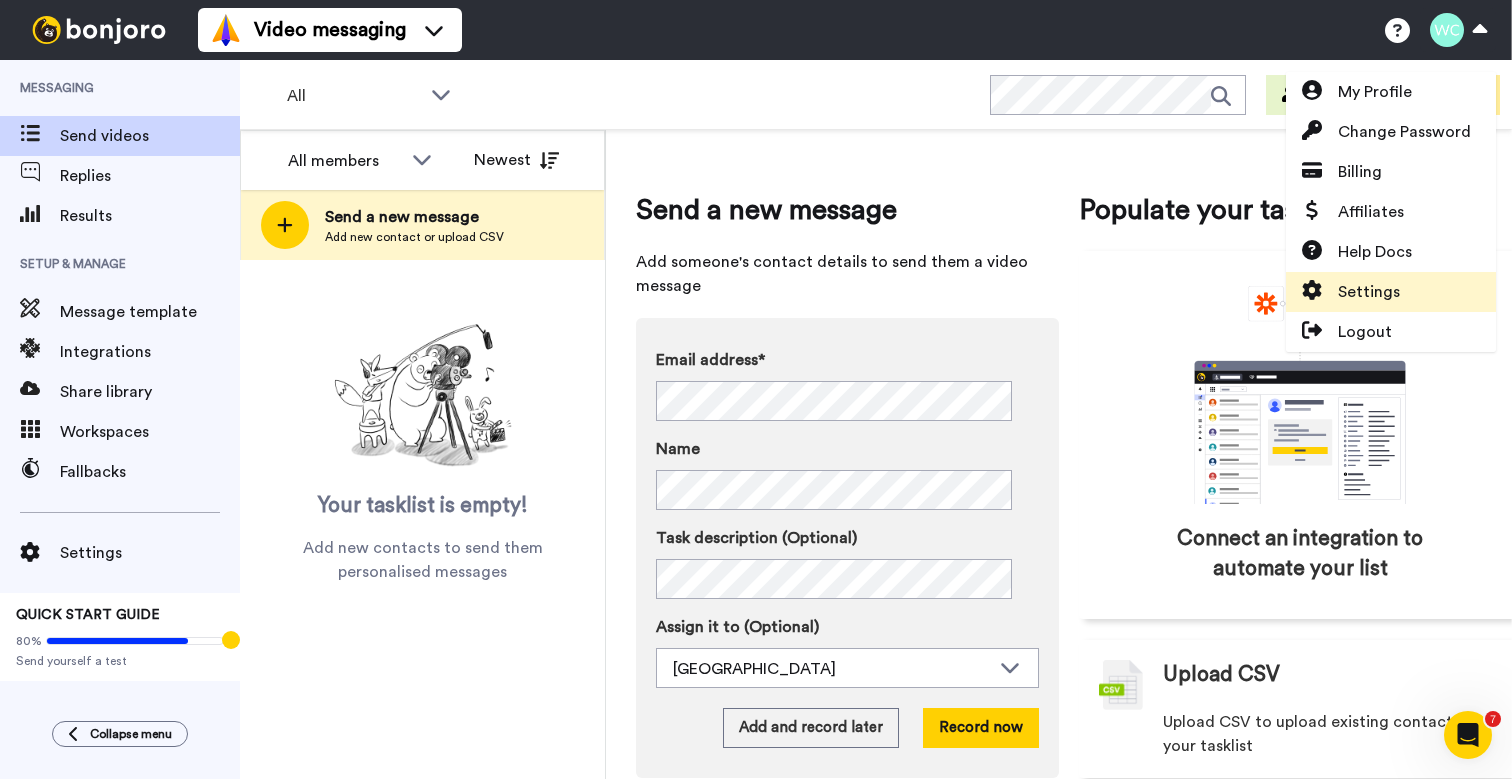 click on "Settings" at bounding box center [1369, 292] 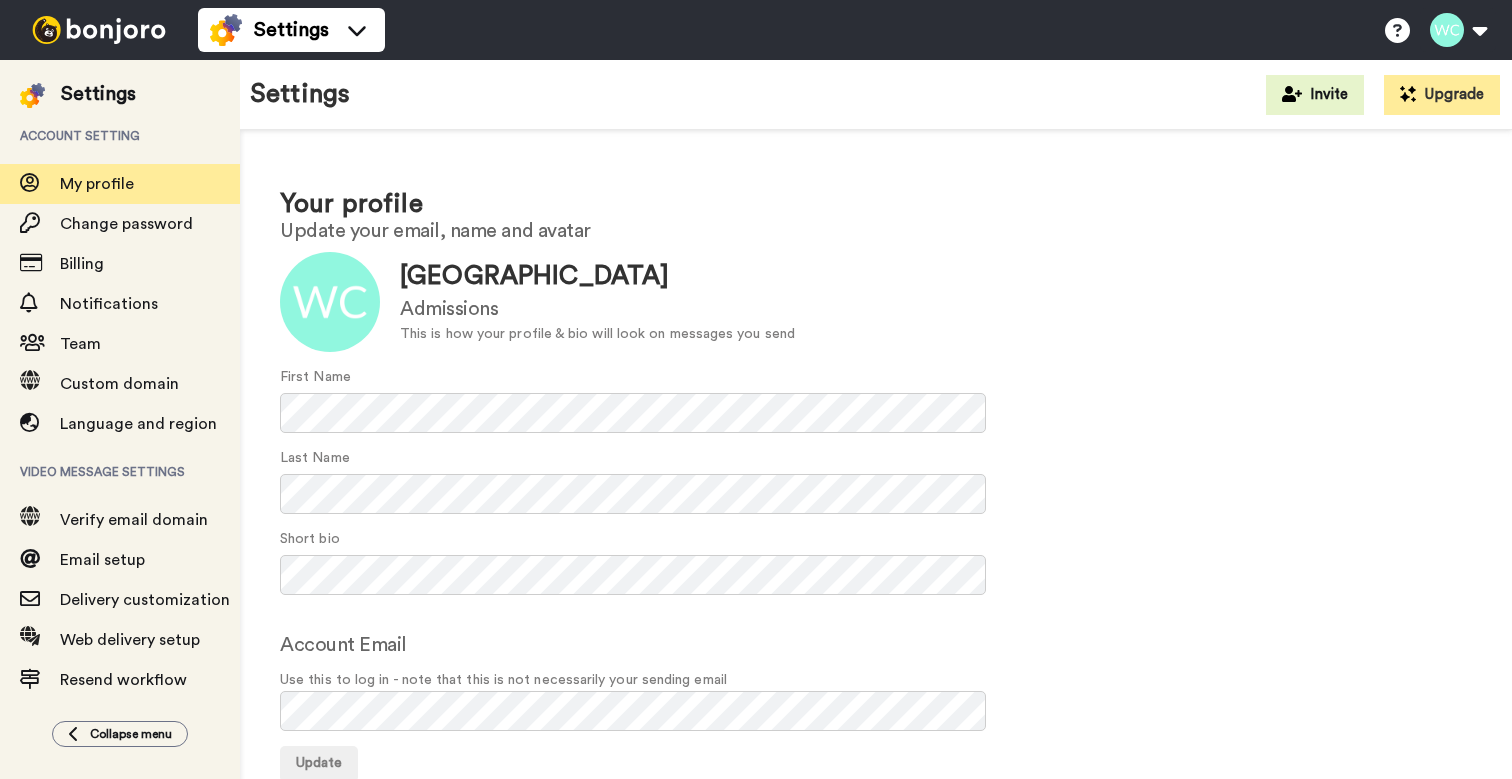 scroll, scrollTop: 0, scrollLeft: 0, axis: both 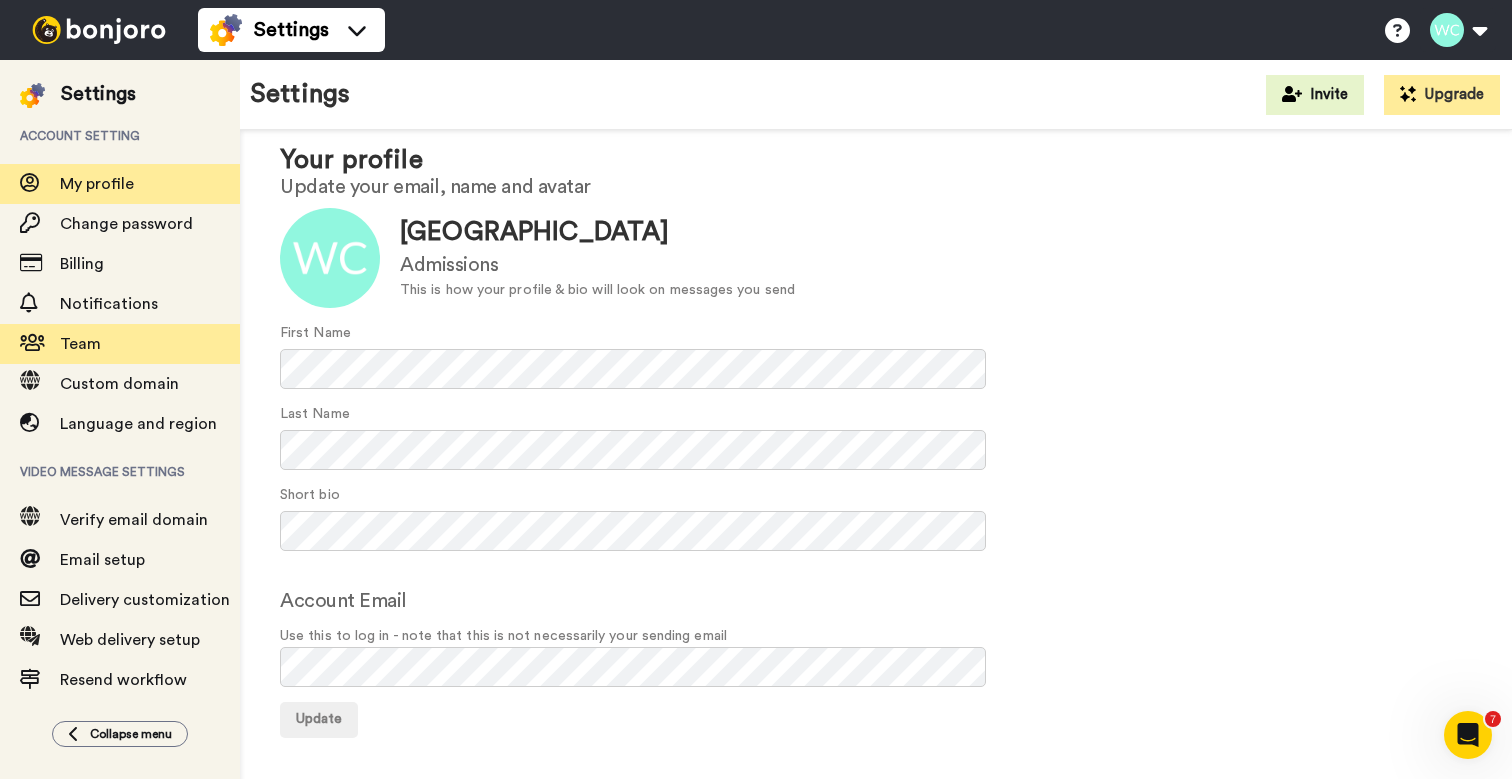click on "Team" at bounding box center [80, 344] 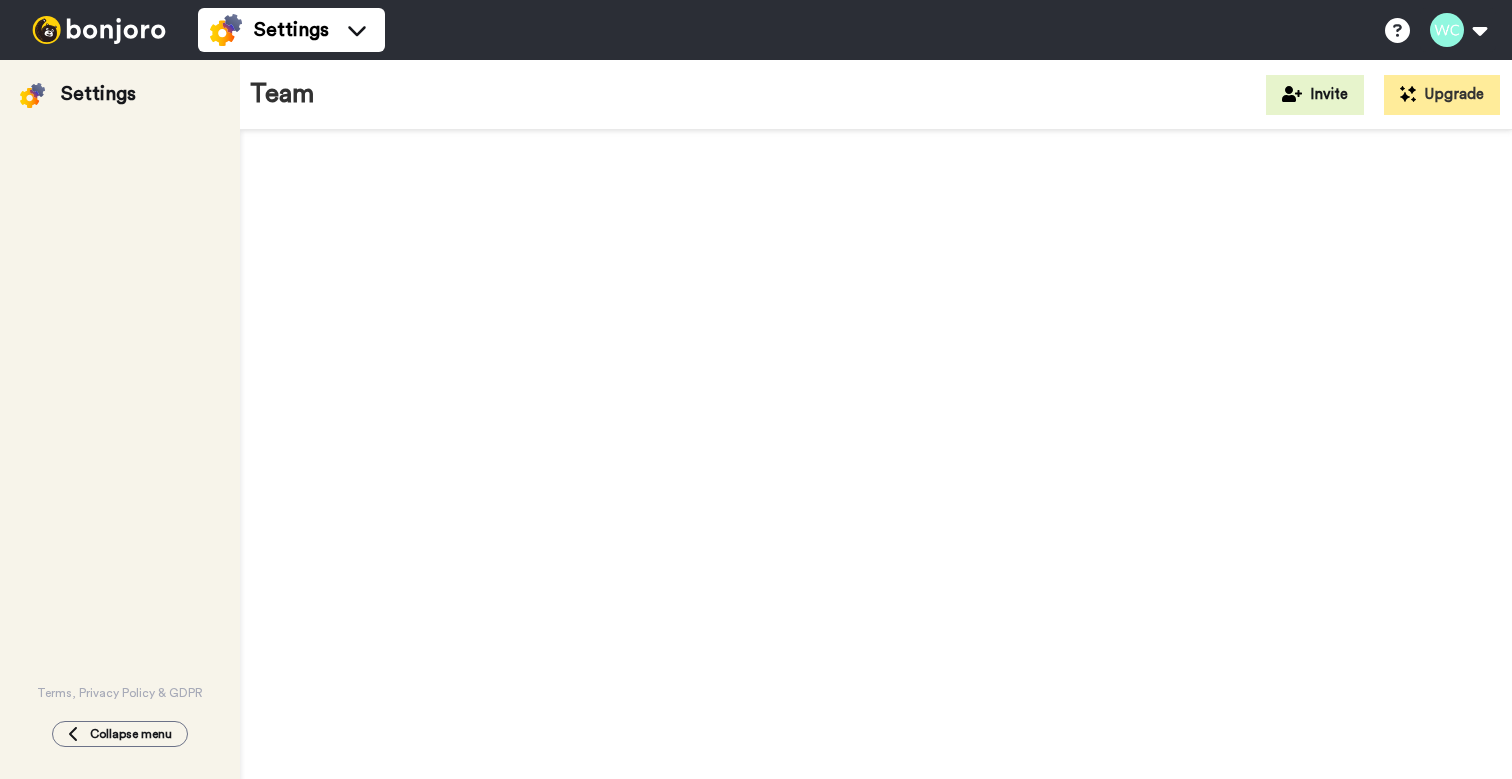 scroll, scrollTop: 0, scrollLeft: 0, axis: both 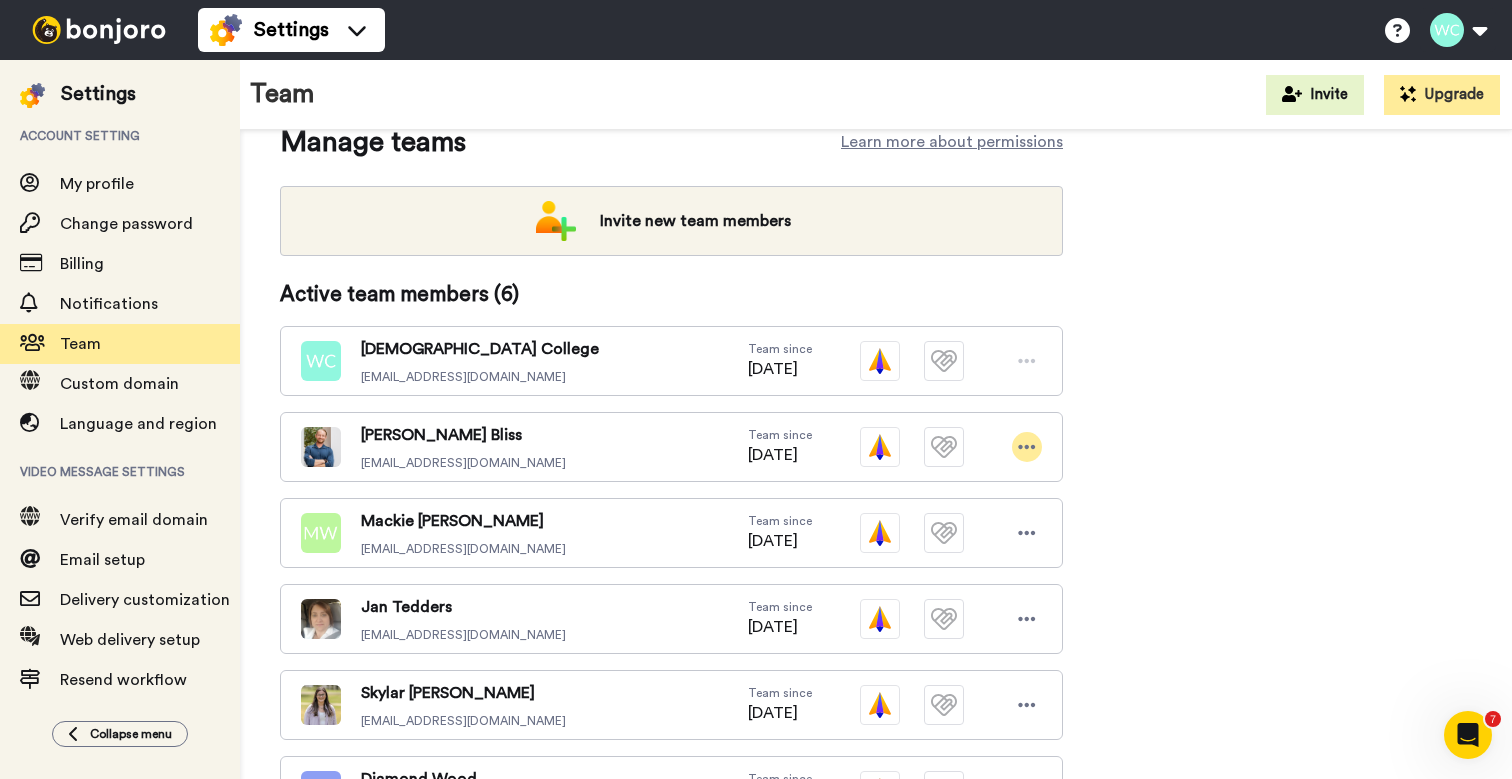 click 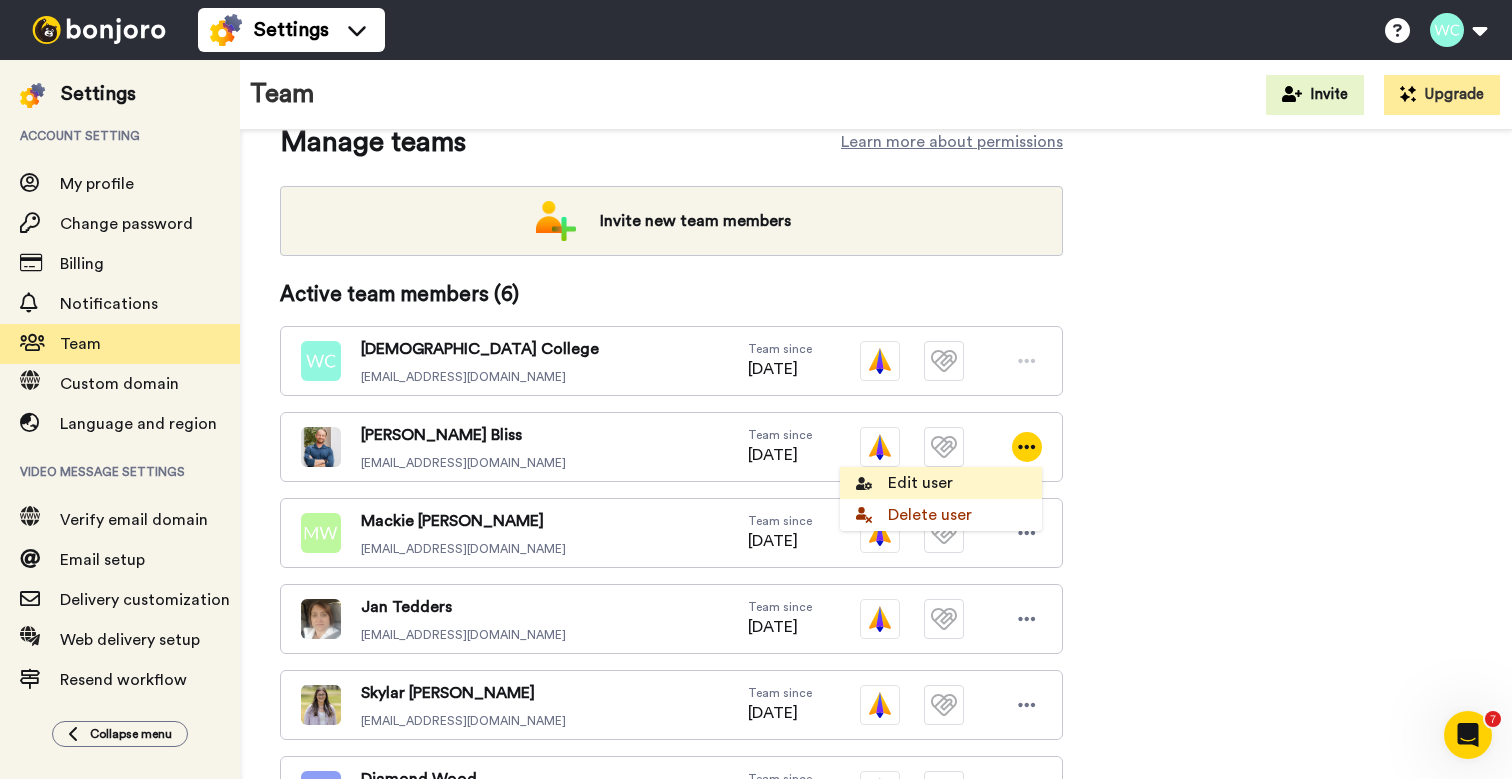 click on "Edit user" at bounding box center [941, 483] 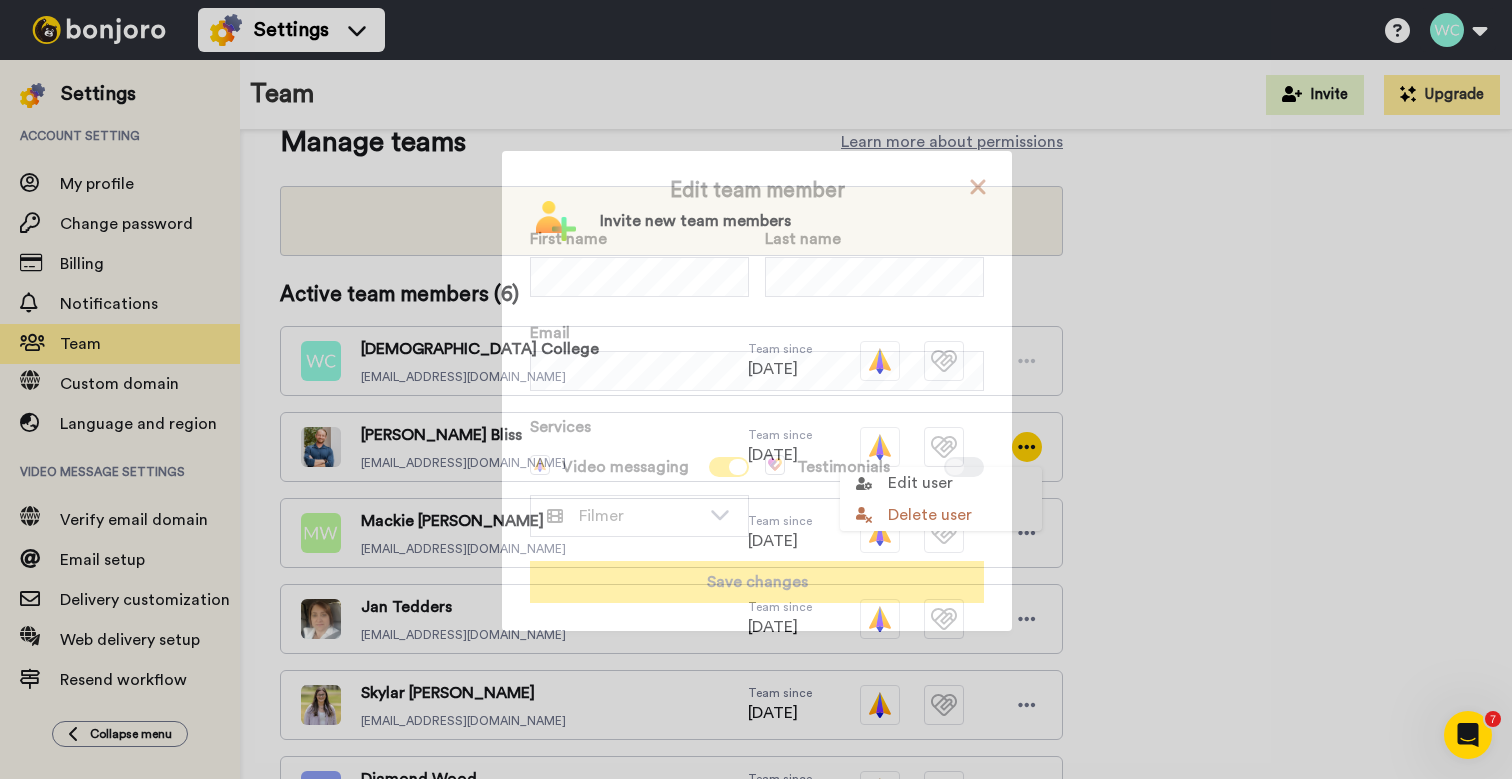 click 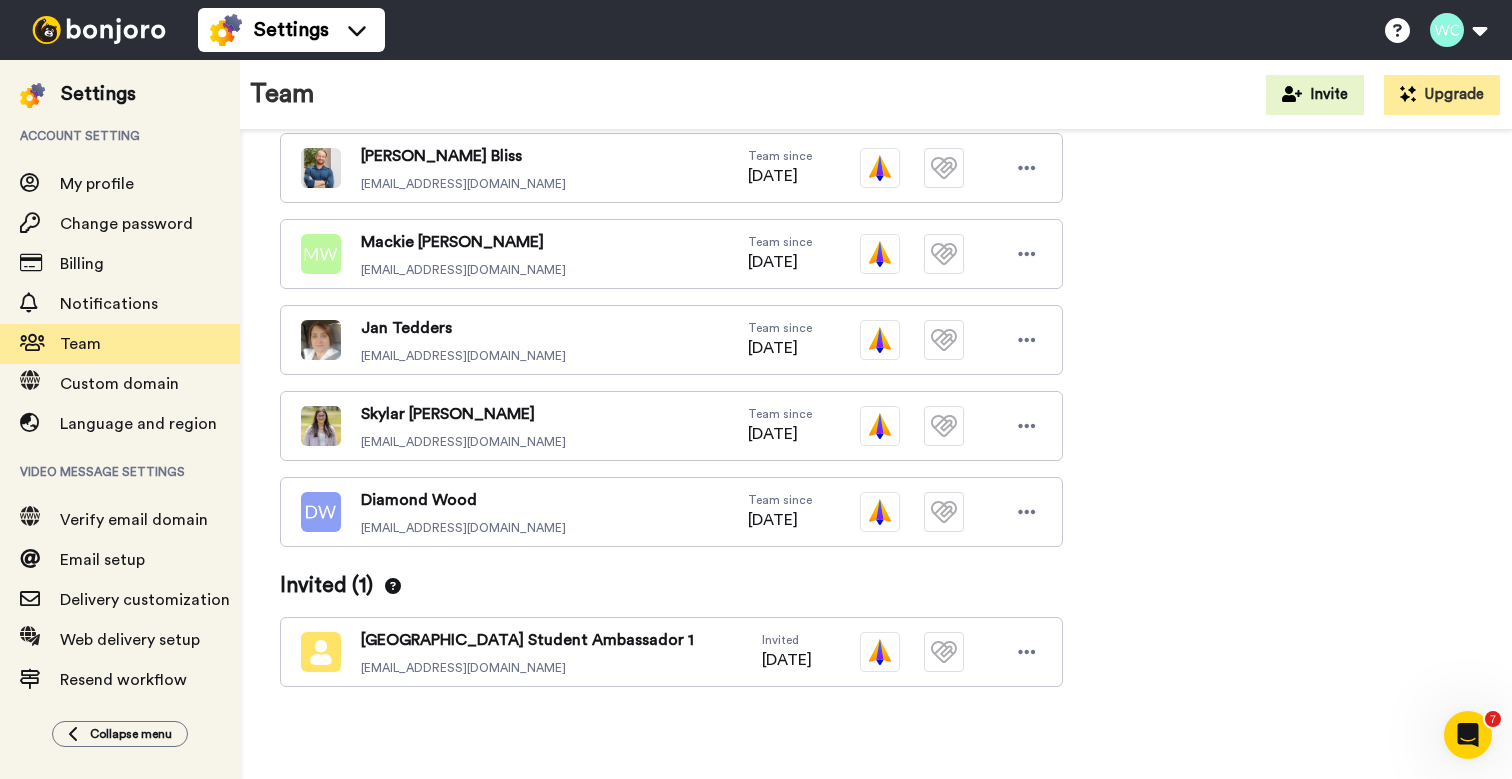 scroll, scrollTop: 546, scrollLeft: 0, axis: vertical 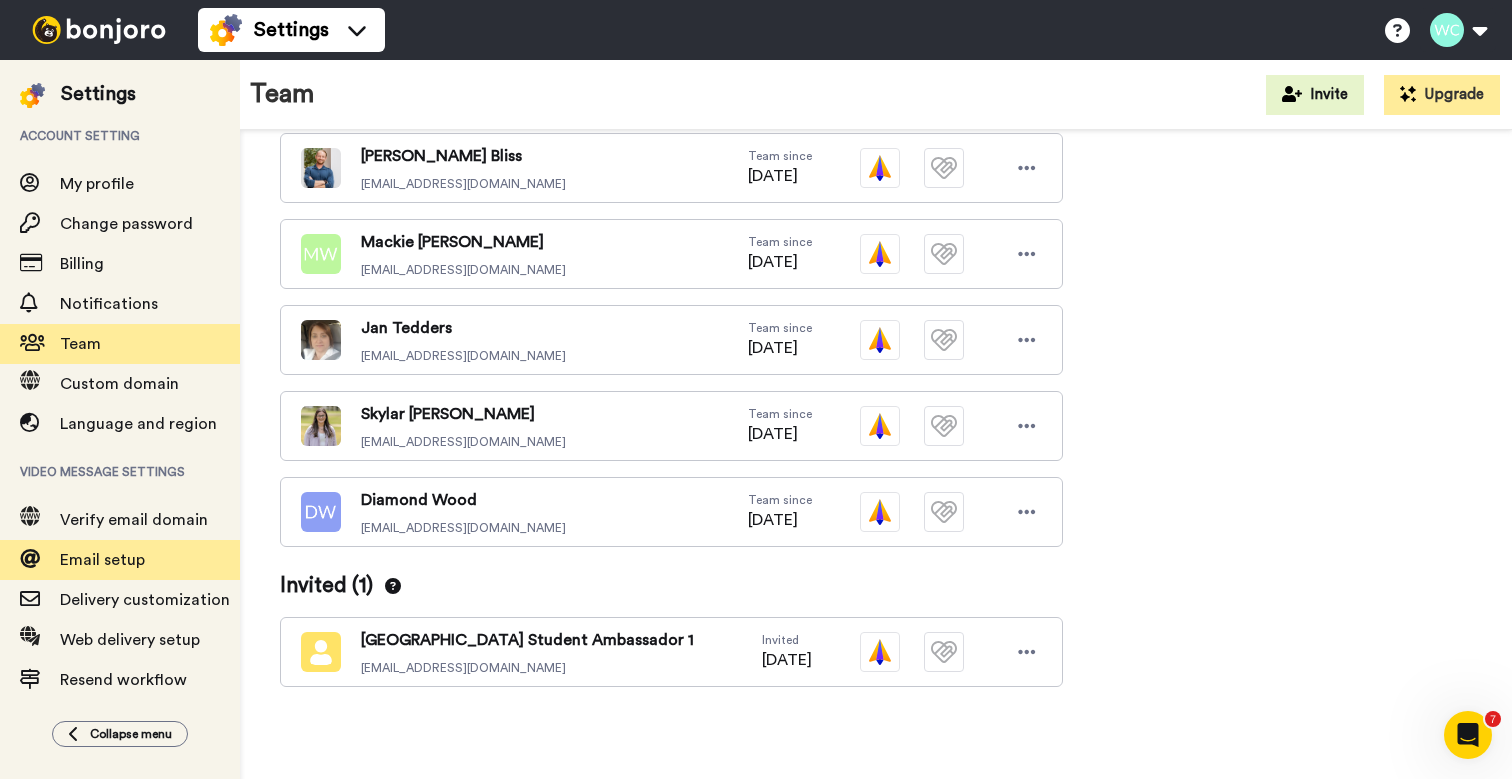 click on "Email setup" at bounding box center (120, 560) 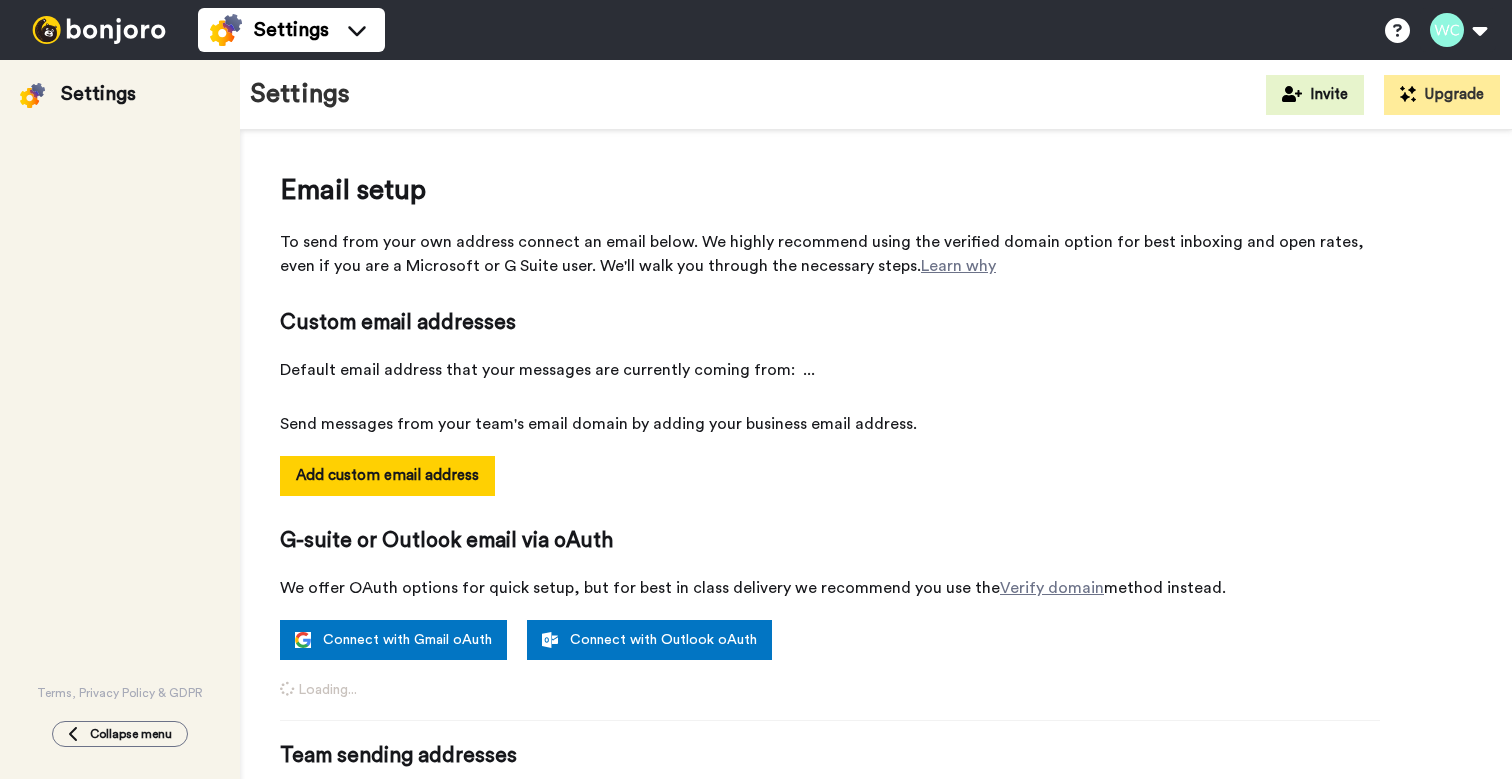 scroll, scrollTop: 0, scrollLeft: 0, axis: both 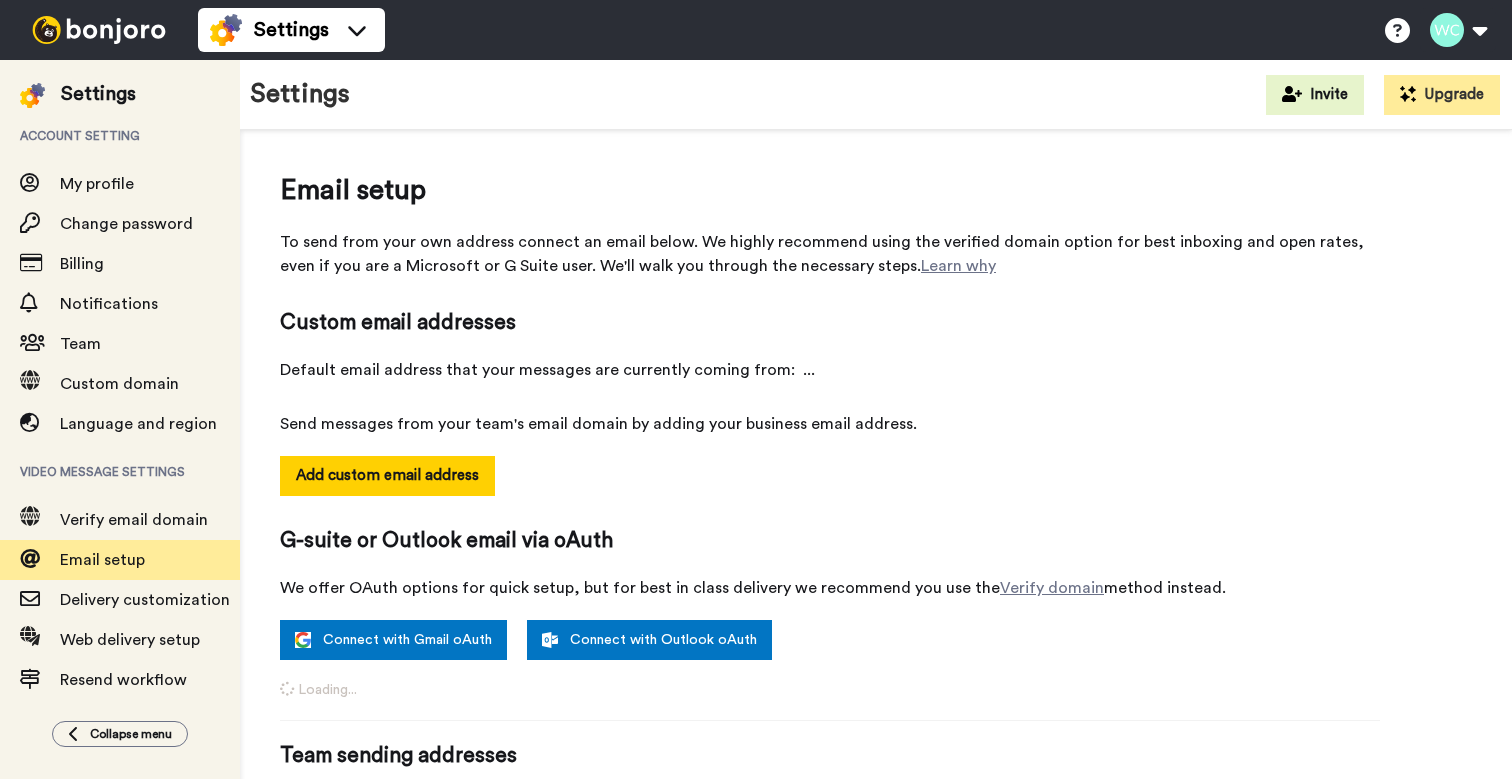 select on "157164" 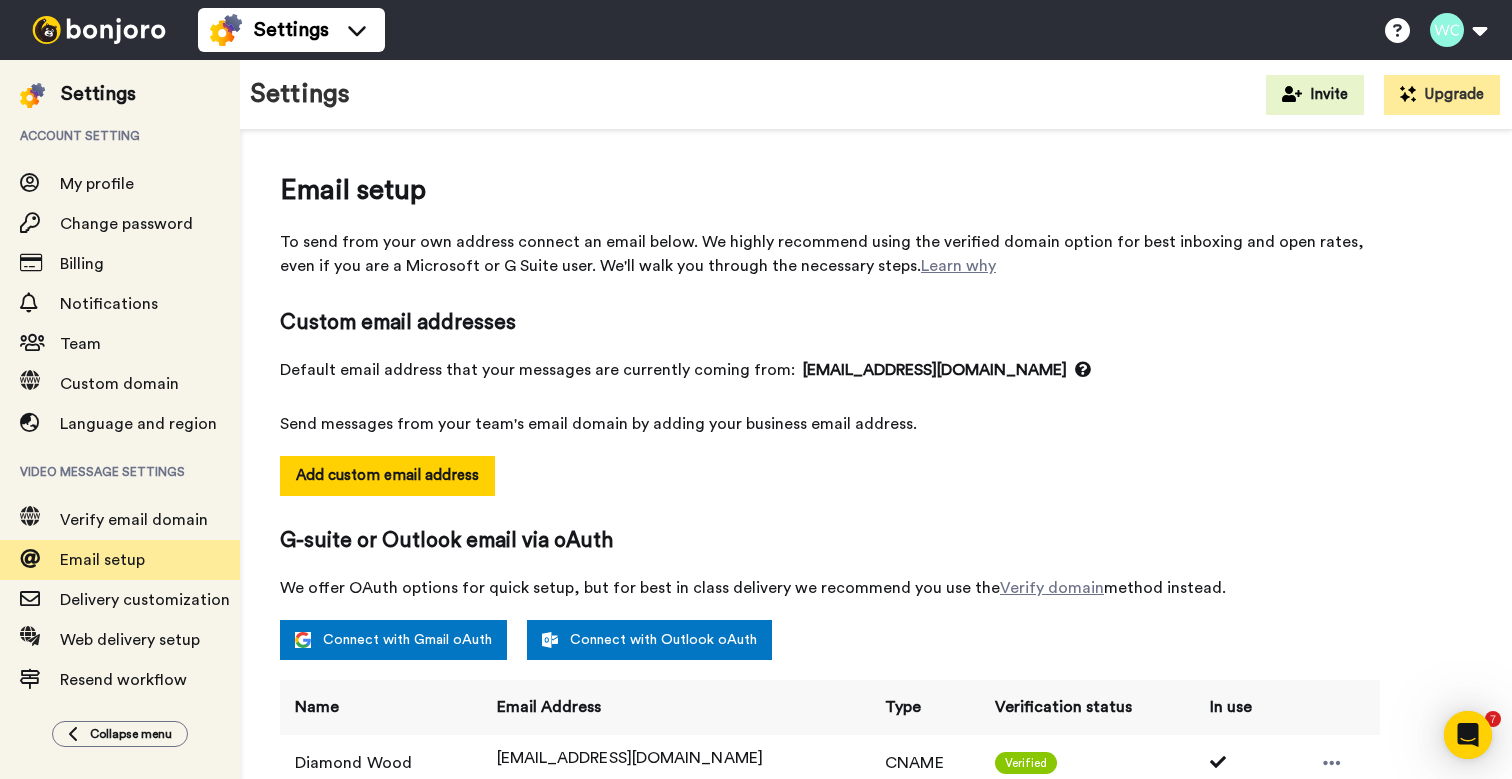 scroll, scrollTop: 0, scrollLeft: 0, axis: both 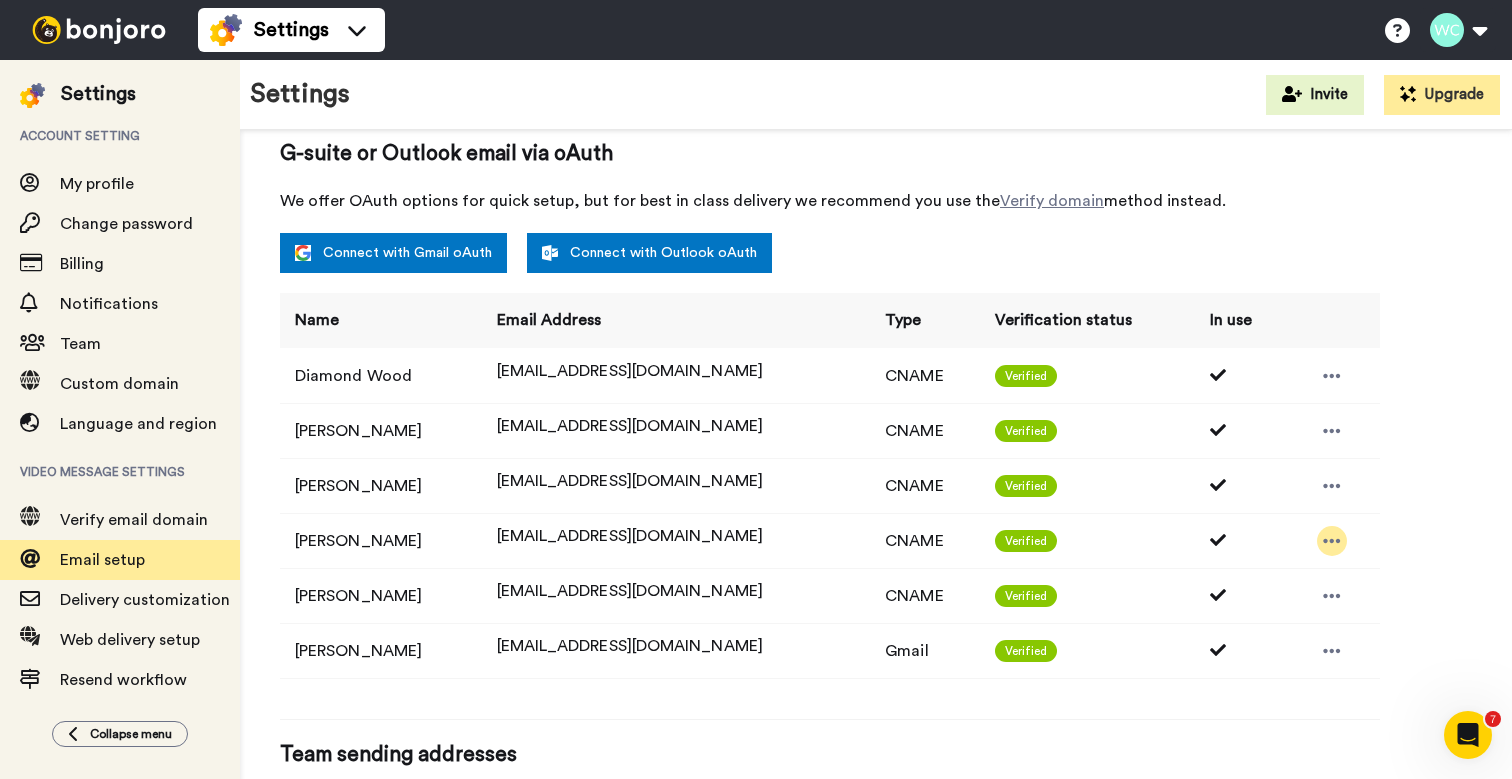click 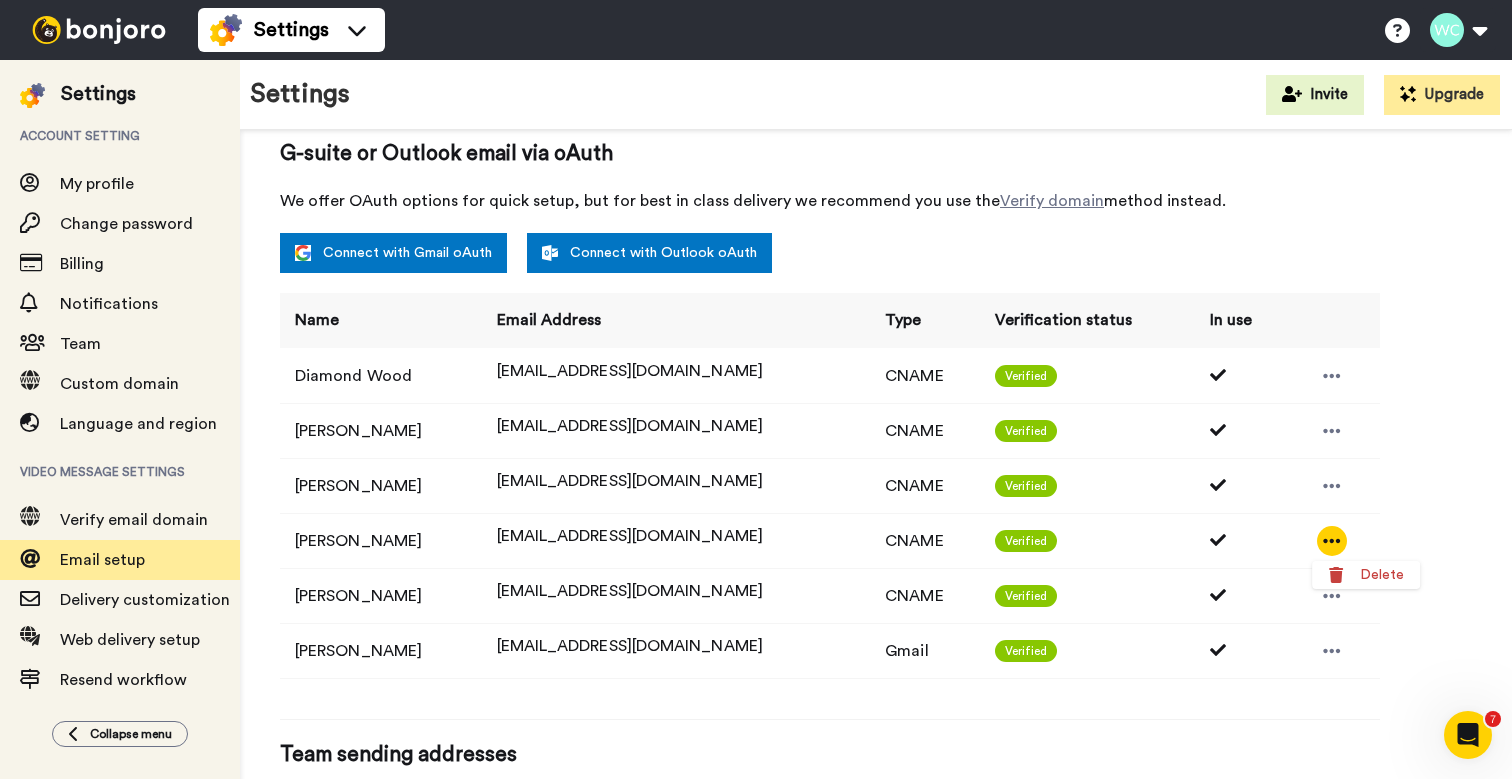 click on "Ryan Bliss" at bounding box center (381, 540) 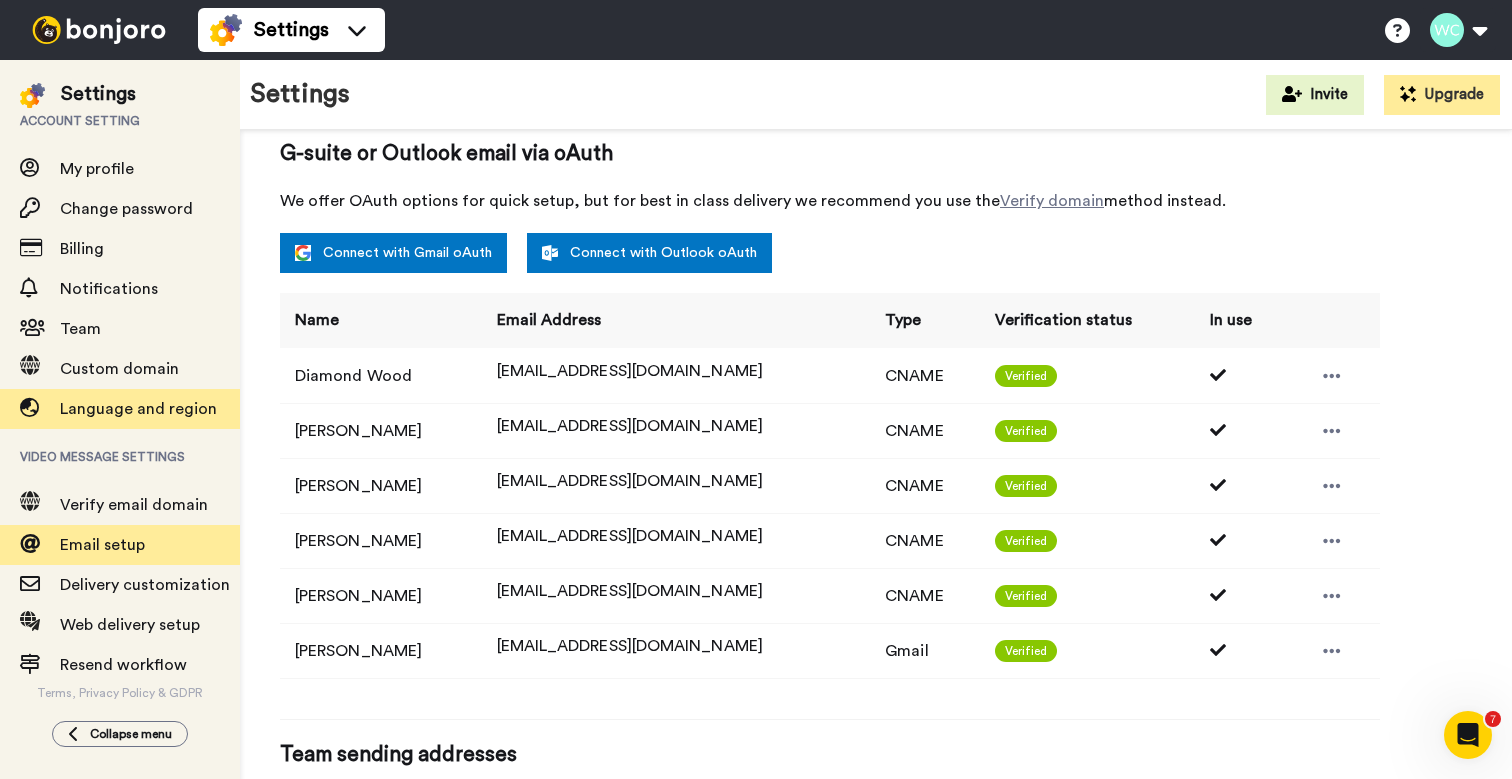 scroll, scrollTop: 16, scrollLeft: 0, axis: vertical 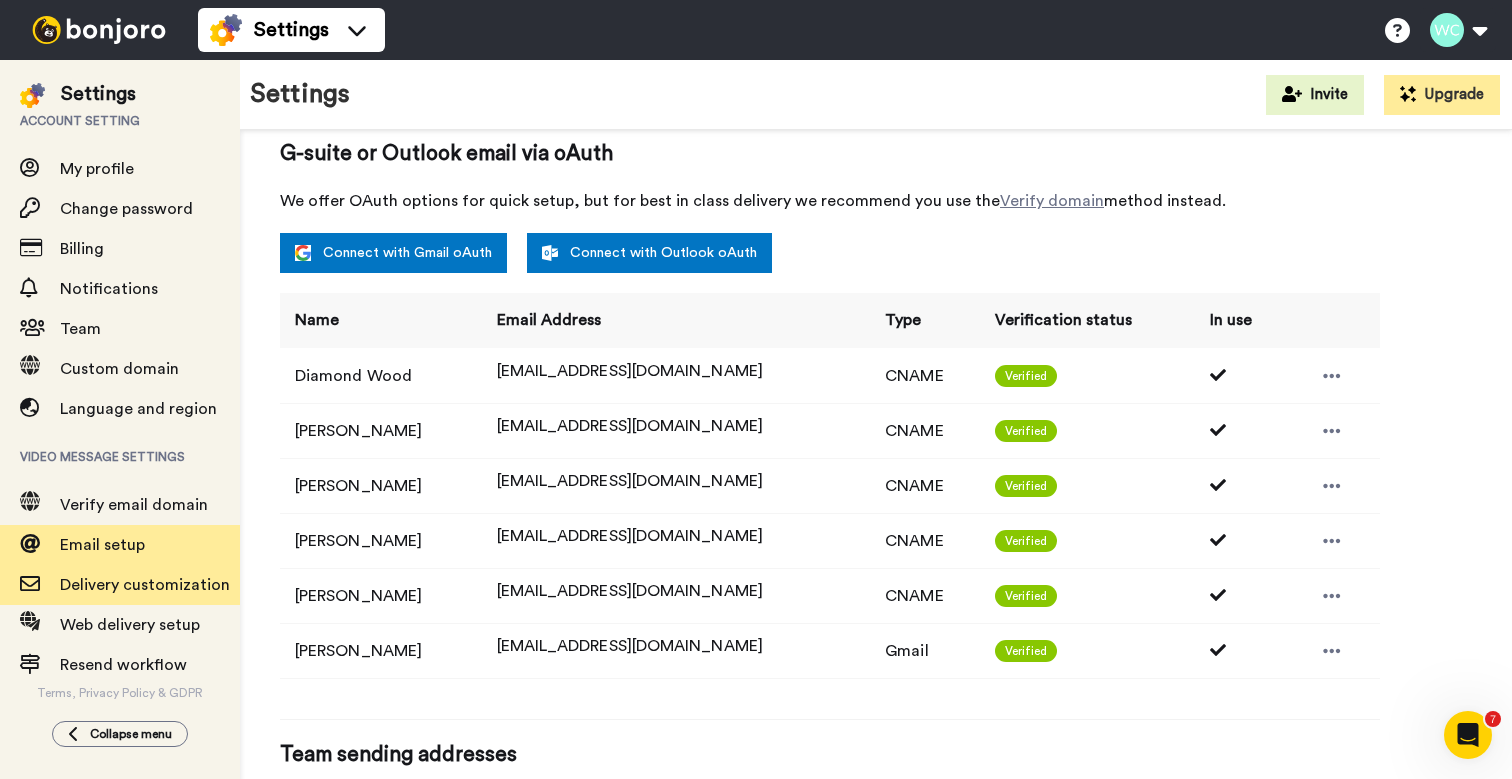 click on "Delivery customization" at bounding box center [145, 585] 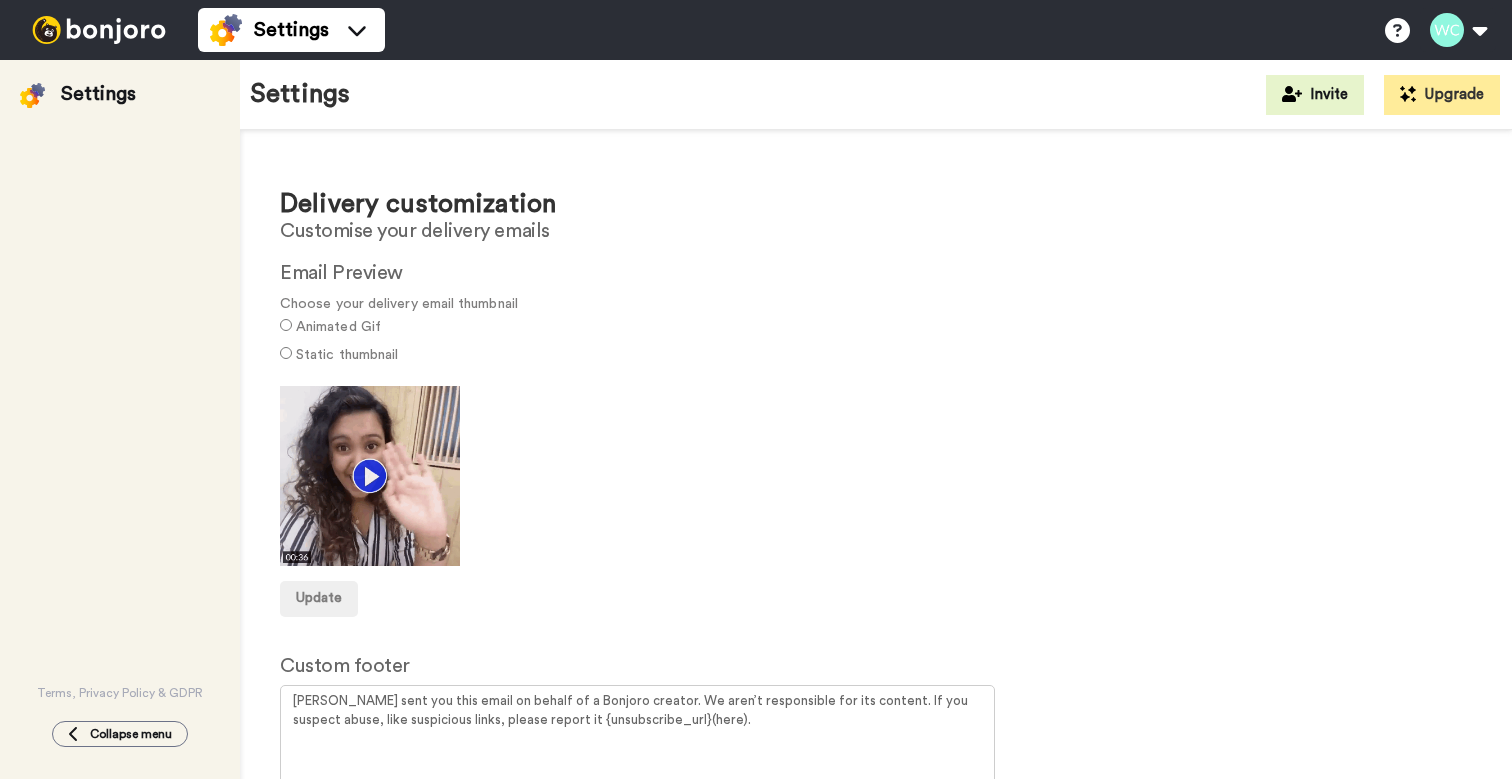 scroll, scrollTop: 0, scrollLeft: 0, axis: both 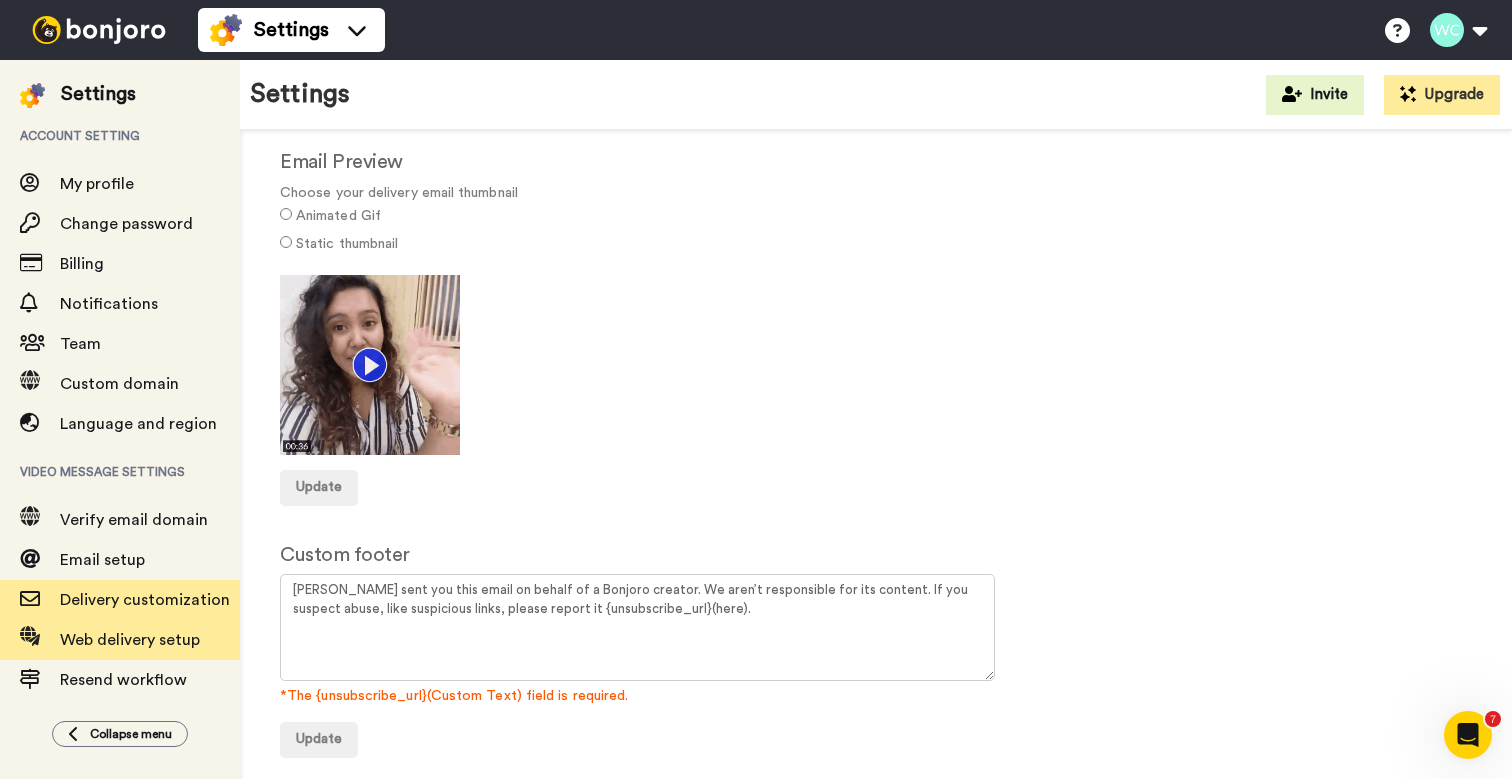 click on "Web delivery setup" at bounding box center [130, 640] 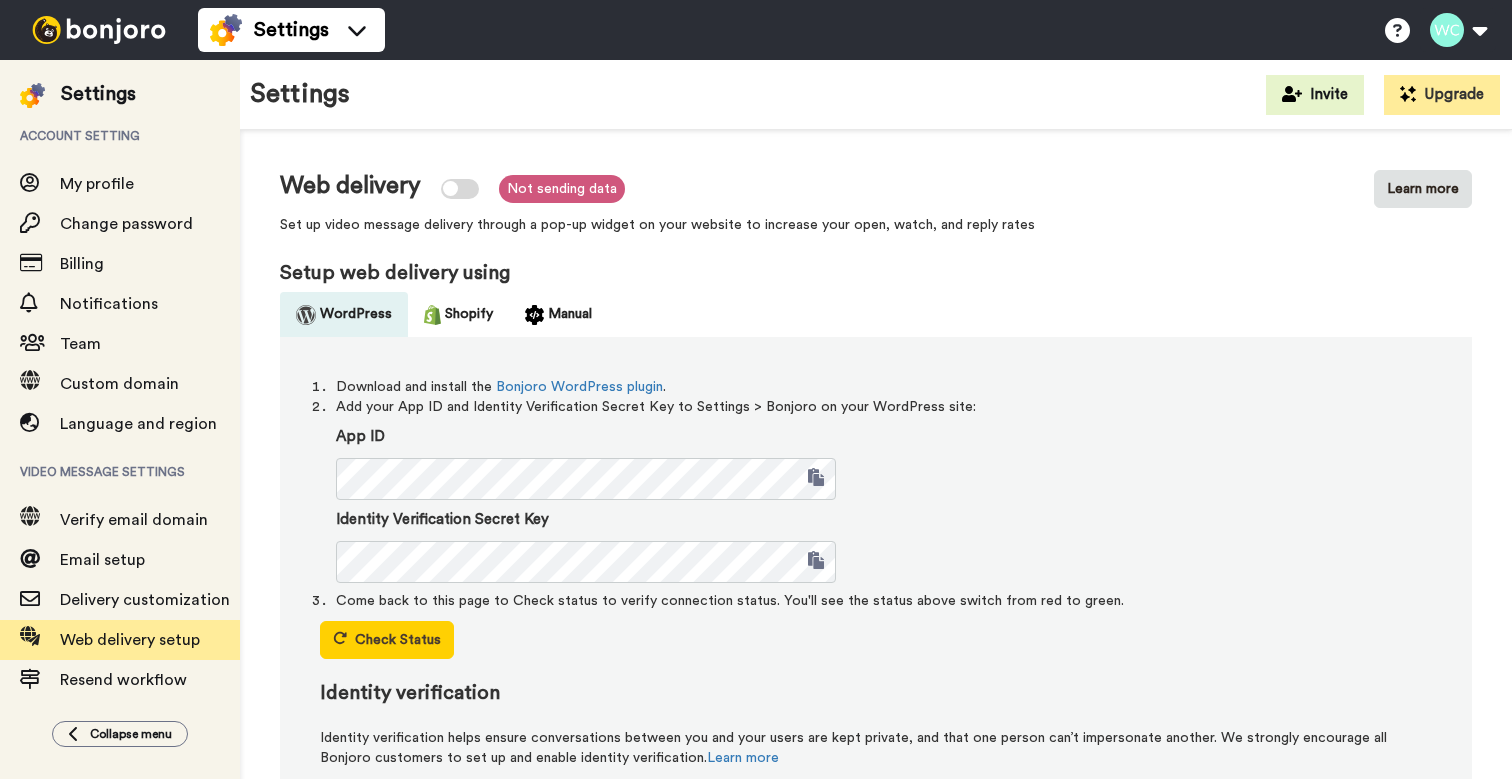 scroll, scrollTop: 0, scrollLeft: 0, axis: both 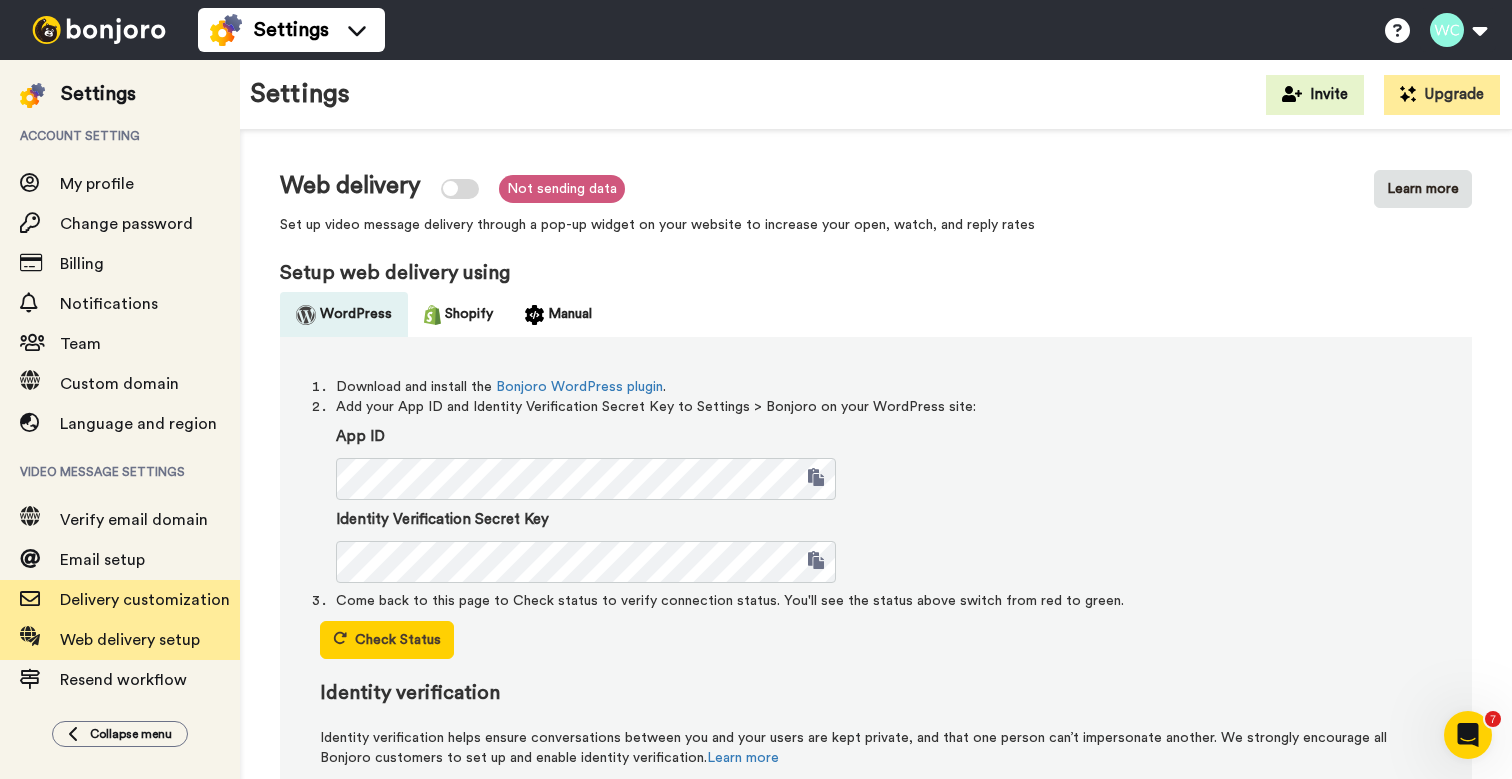 click on "Delivery customization" at bounding box center (145, 600) 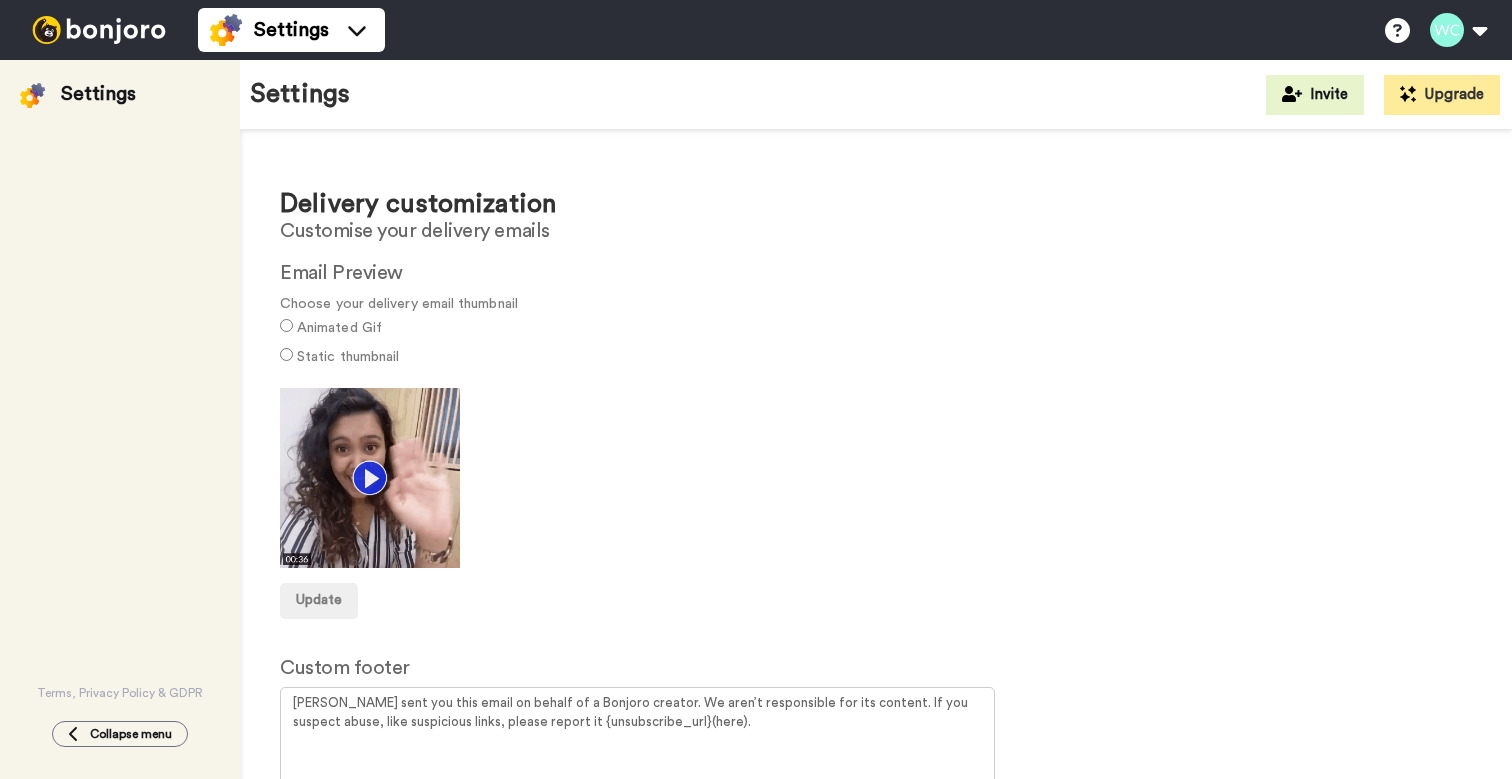 scroll, scrollTop: 0, scrollLeft: 0, axis: both 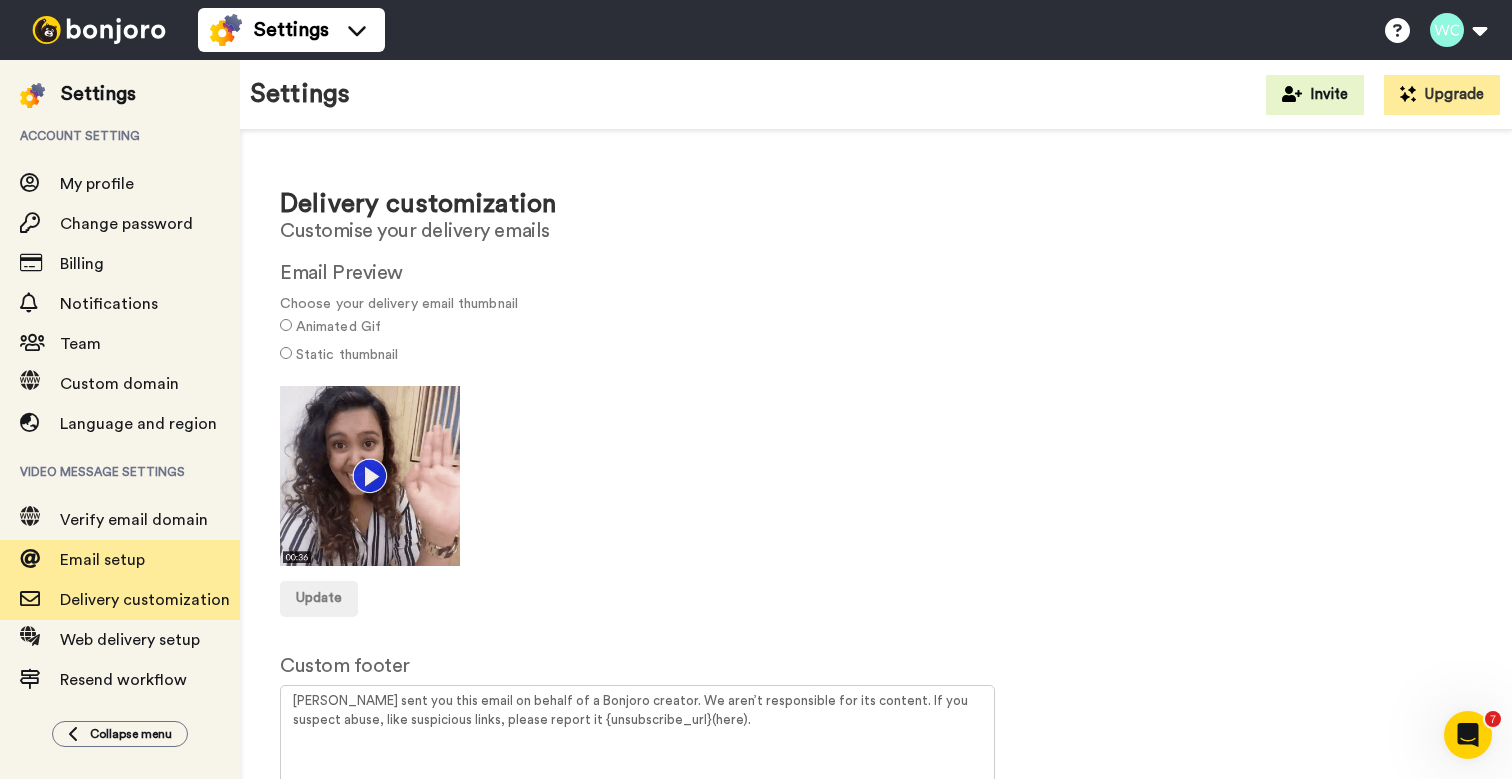click on "Email setup" at bounding box center (102, 560) 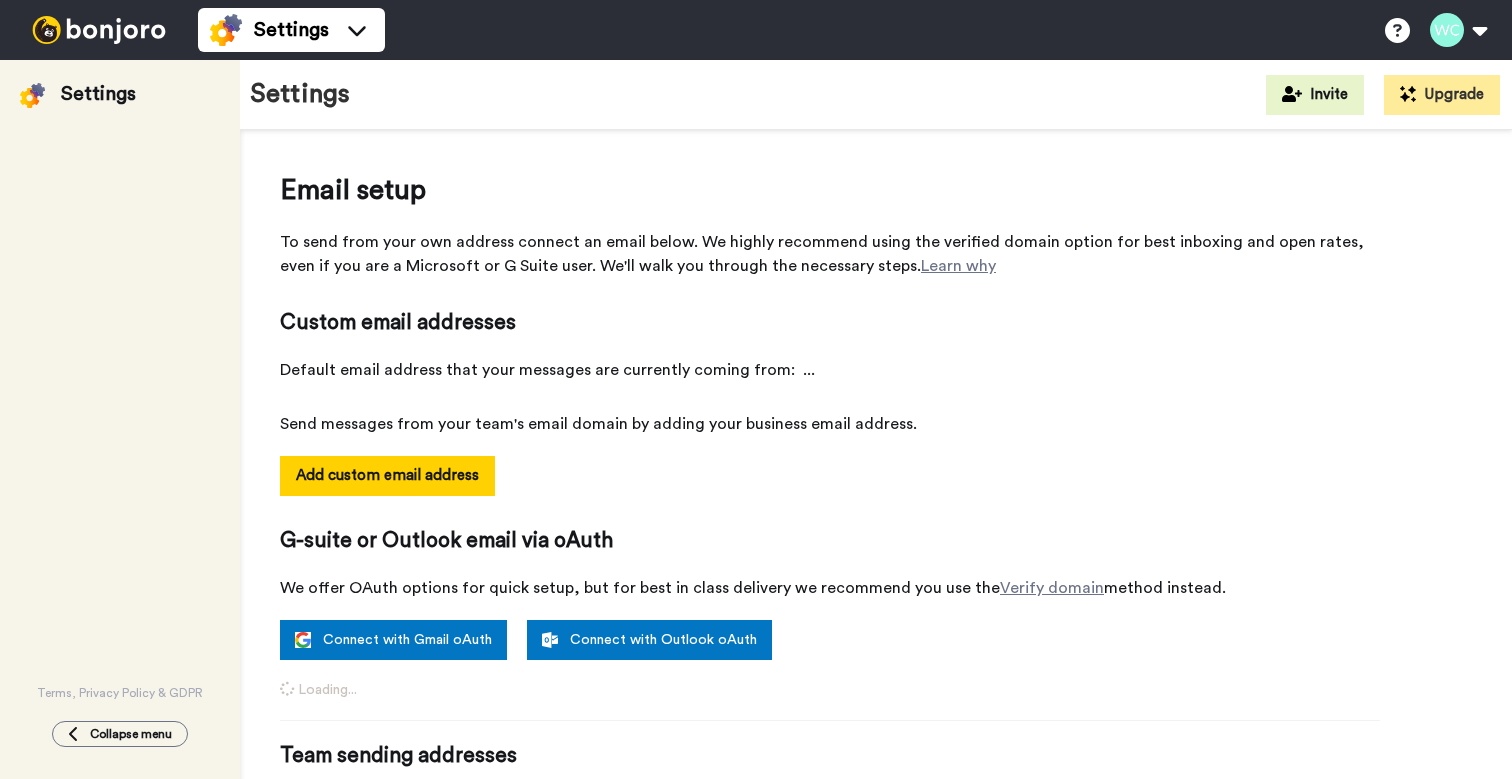 scroll, scrollTop: 0, scrollLeft: 0, axis: both 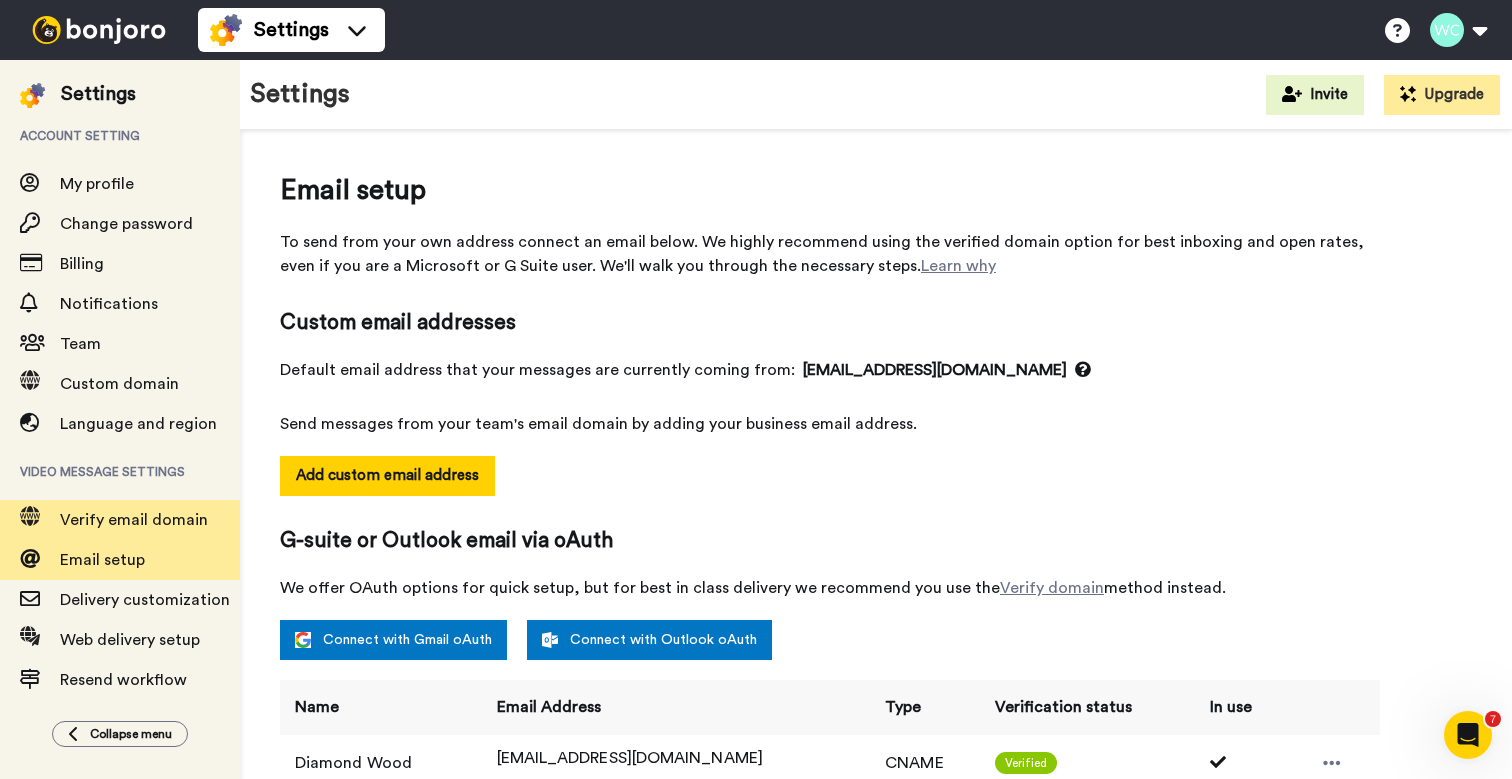 click on "Verify email domain" at bounding box center (134, 520) 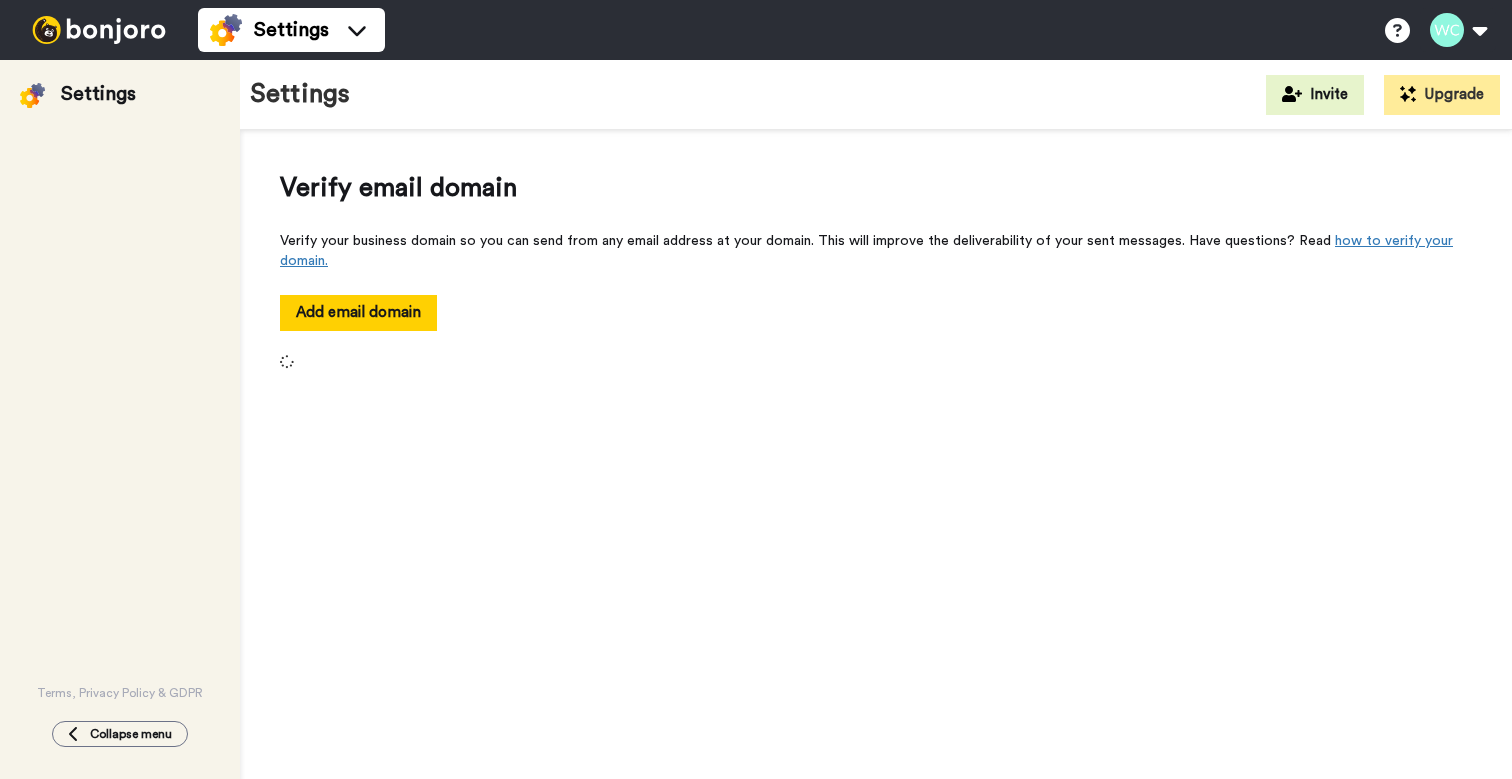 scroll, scrollTop: 0, scrollLeft: 0, axis: both 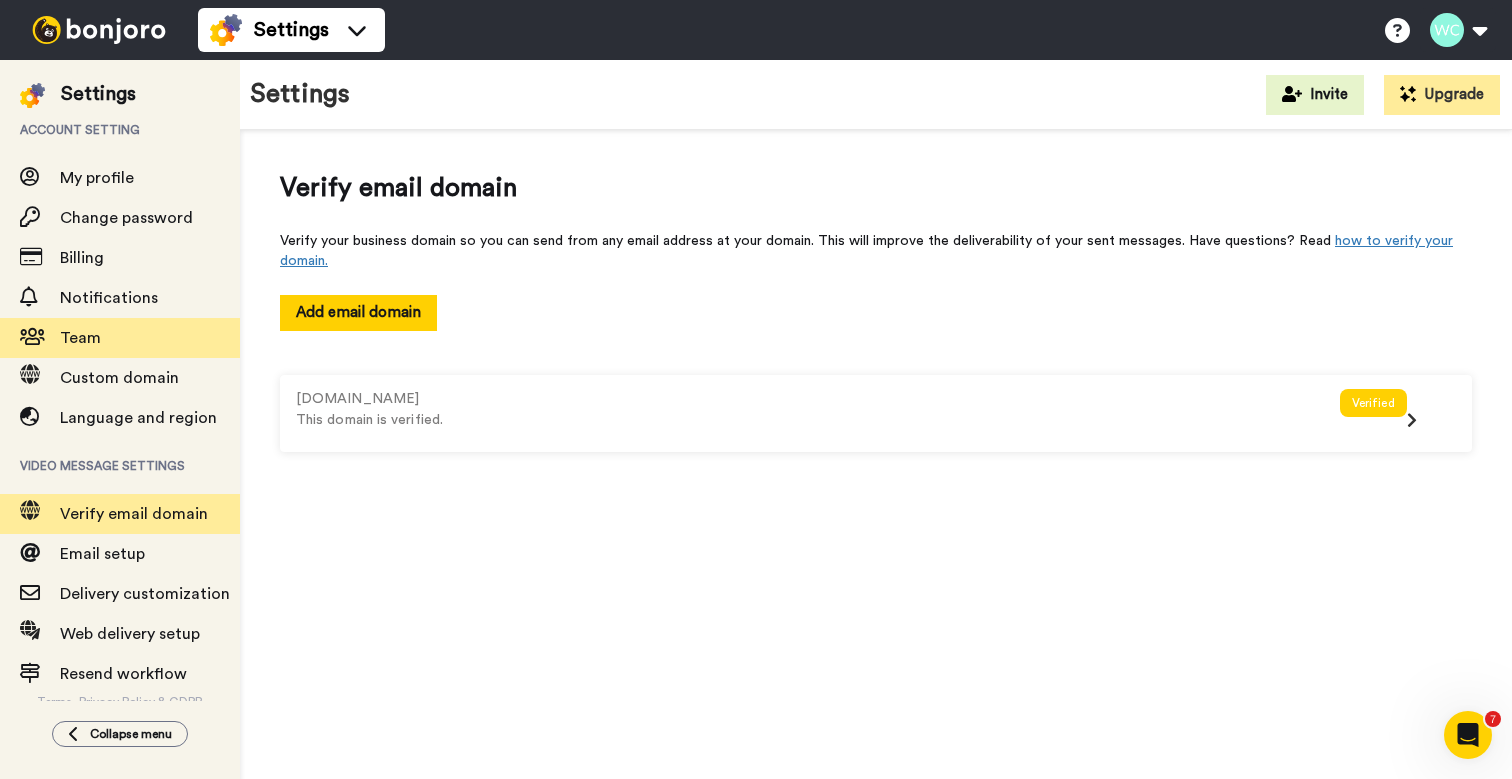 click on "Team" at bounding box center [80, 338] 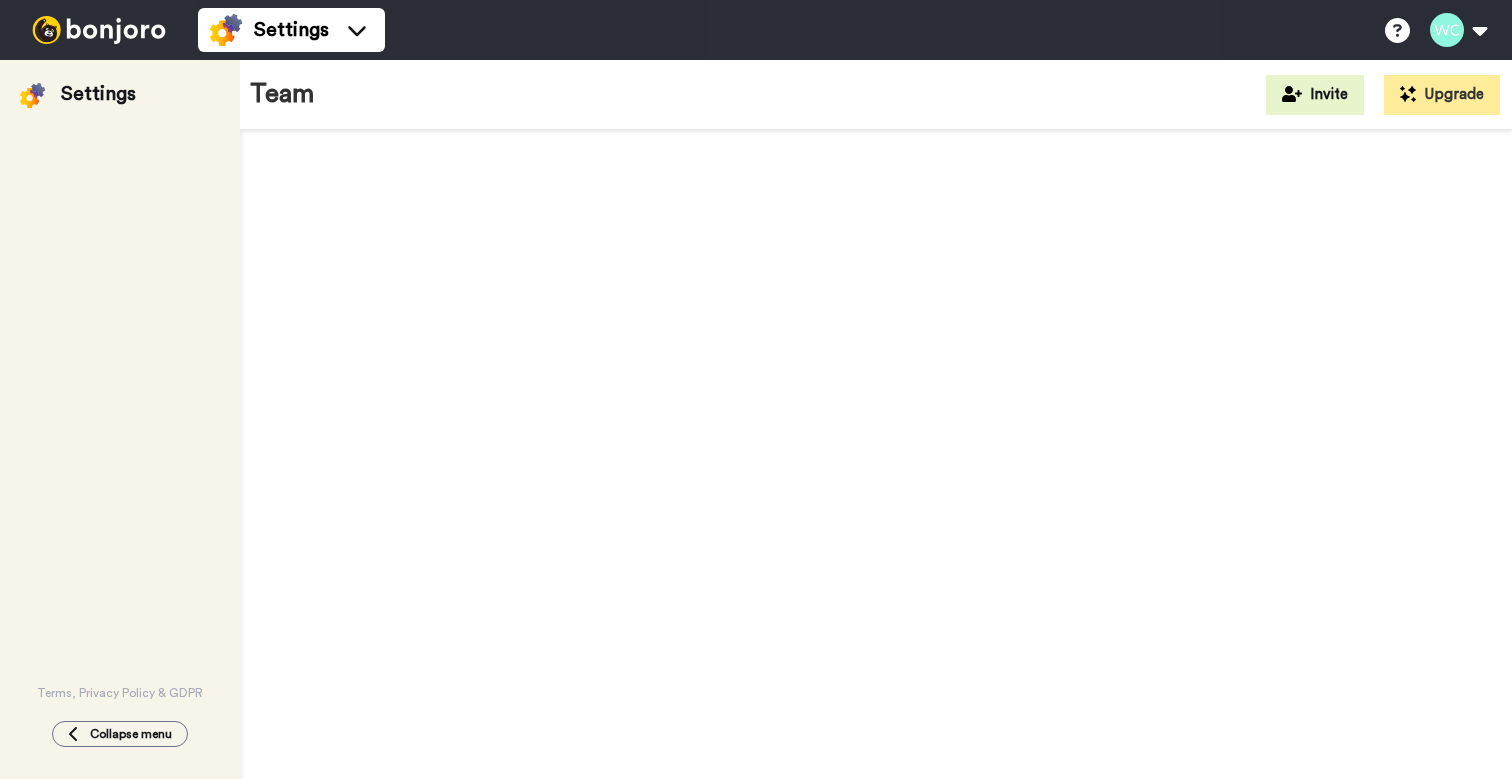 scroll, scrollTop: 0, scrollLeft: 0, axis: both 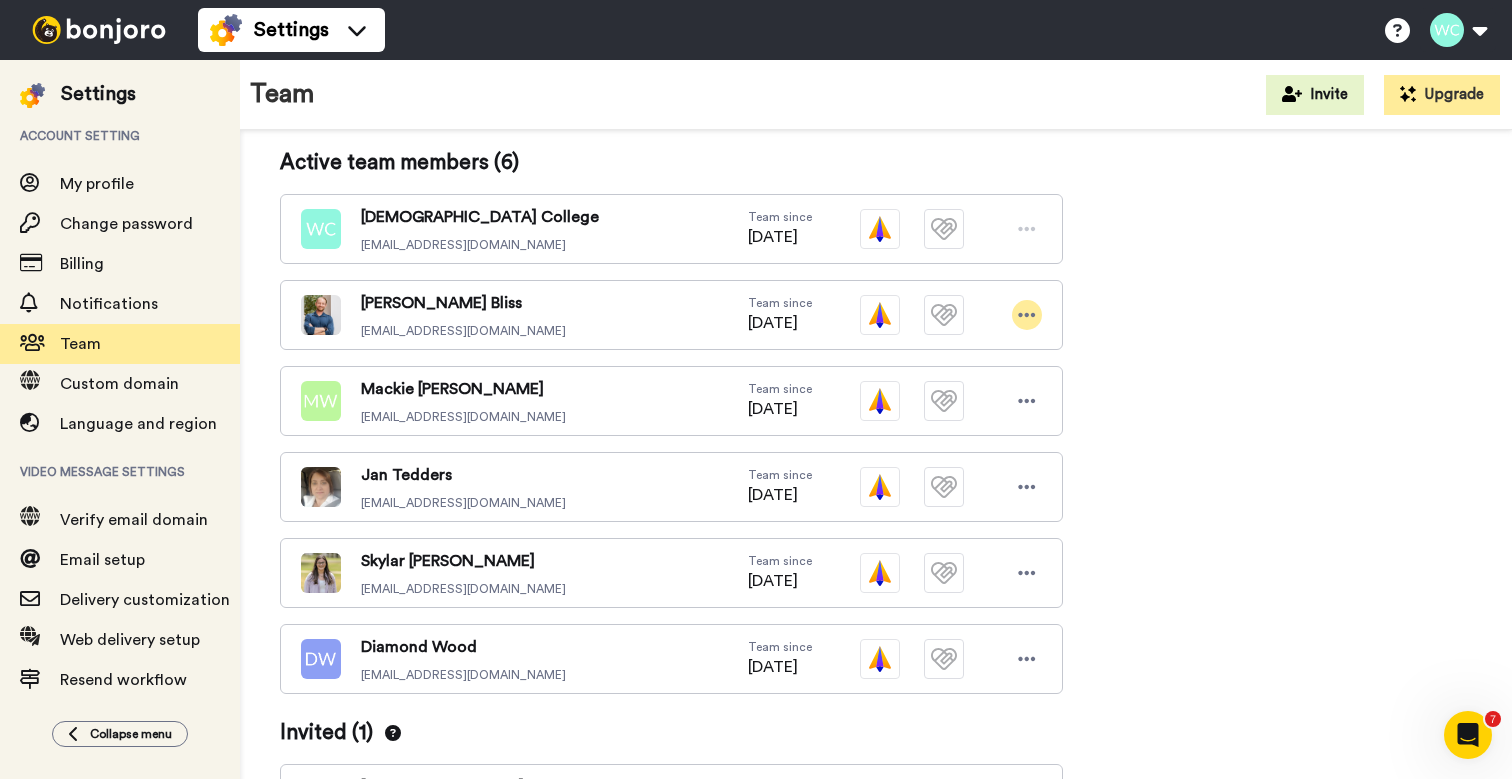 click 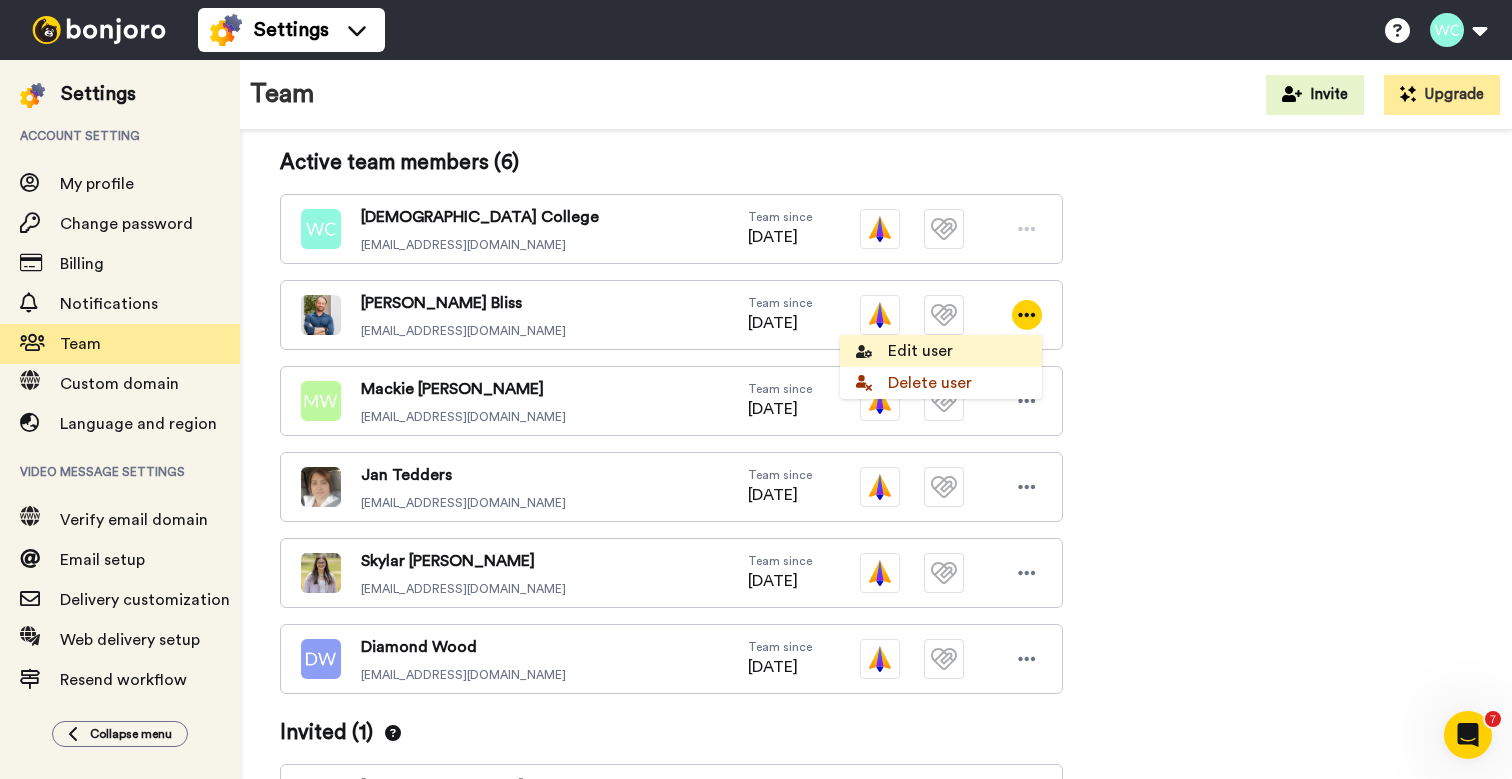 click on "Edit user" at bounding box center [941, 351] 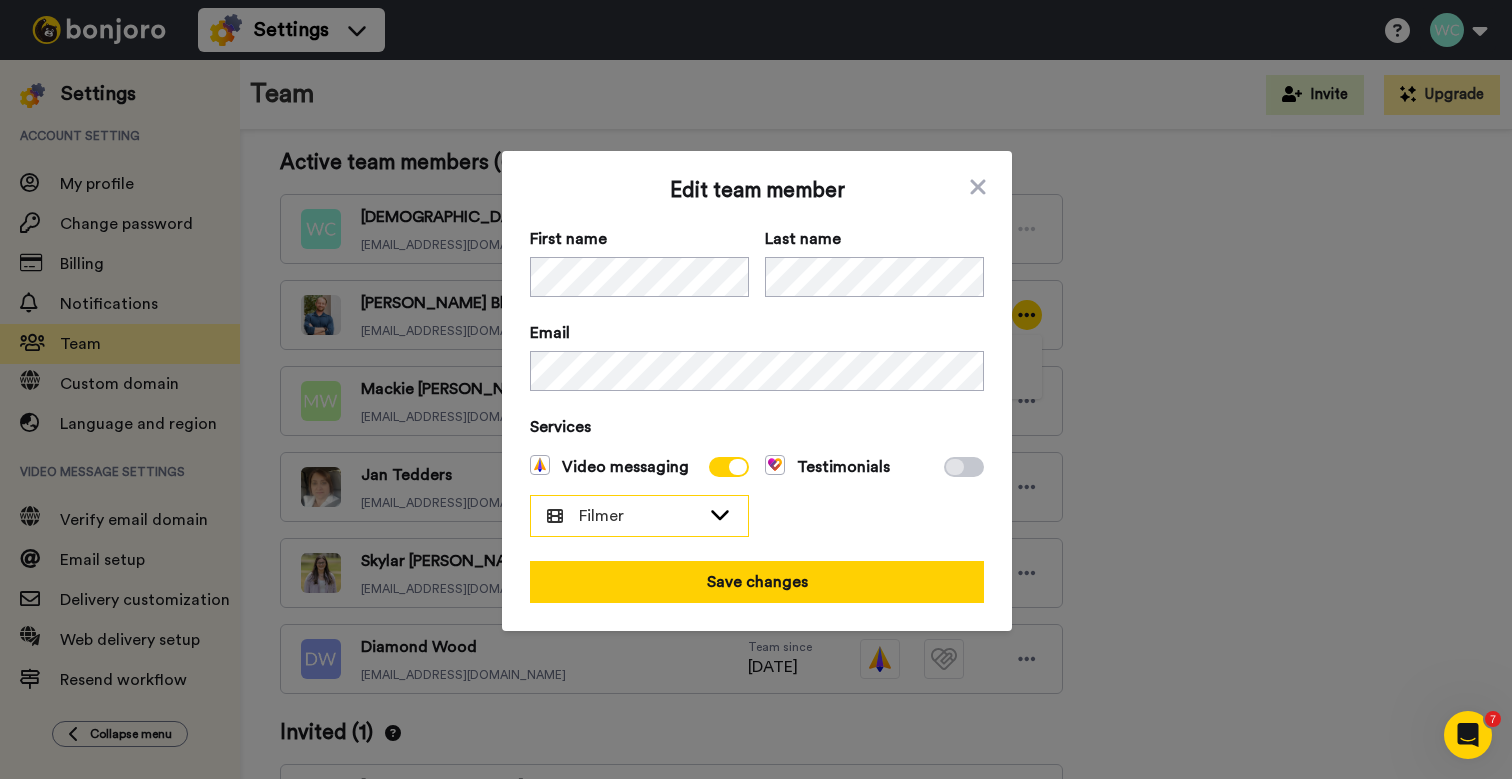 click 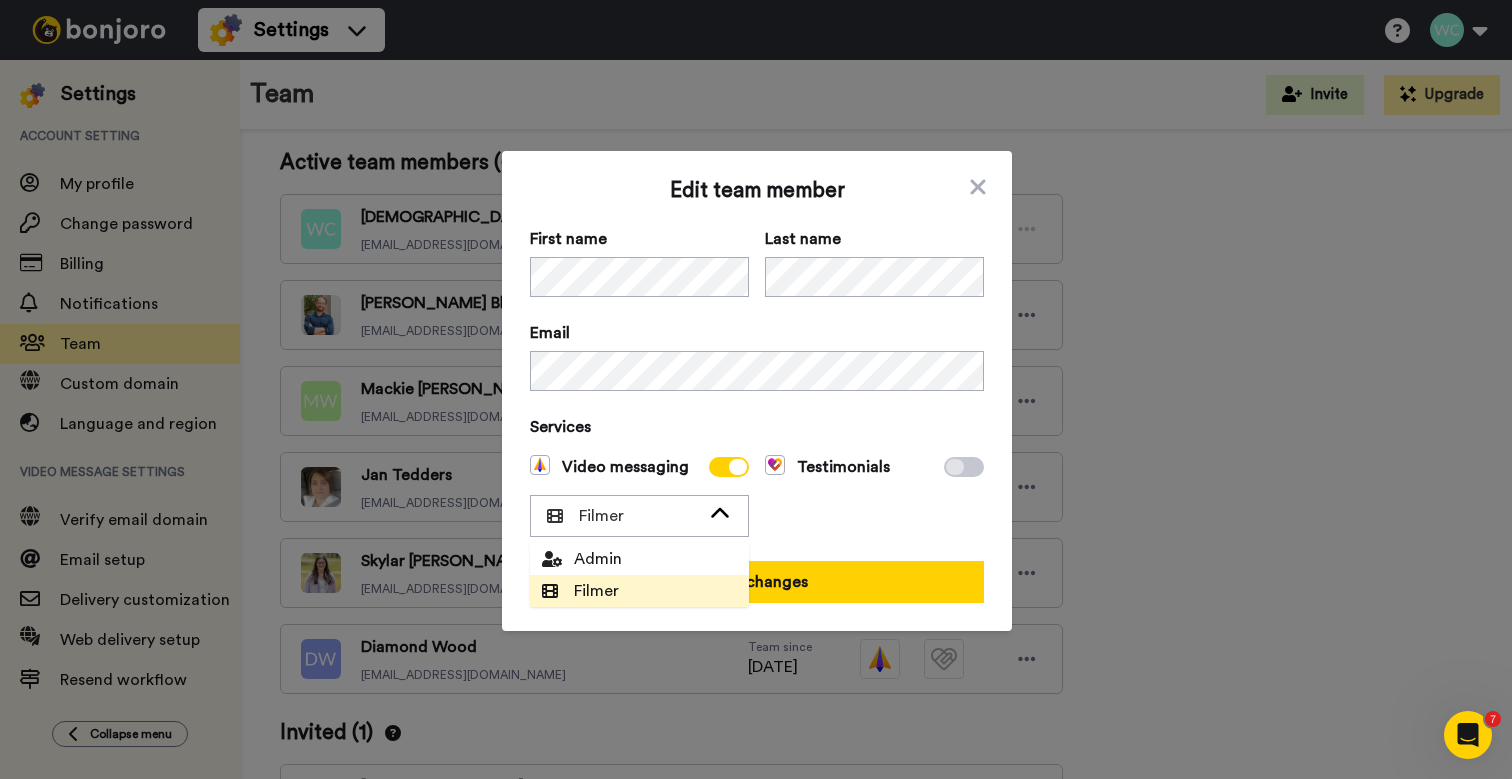 click on "Testimonials" at bounding box center [874, 496] 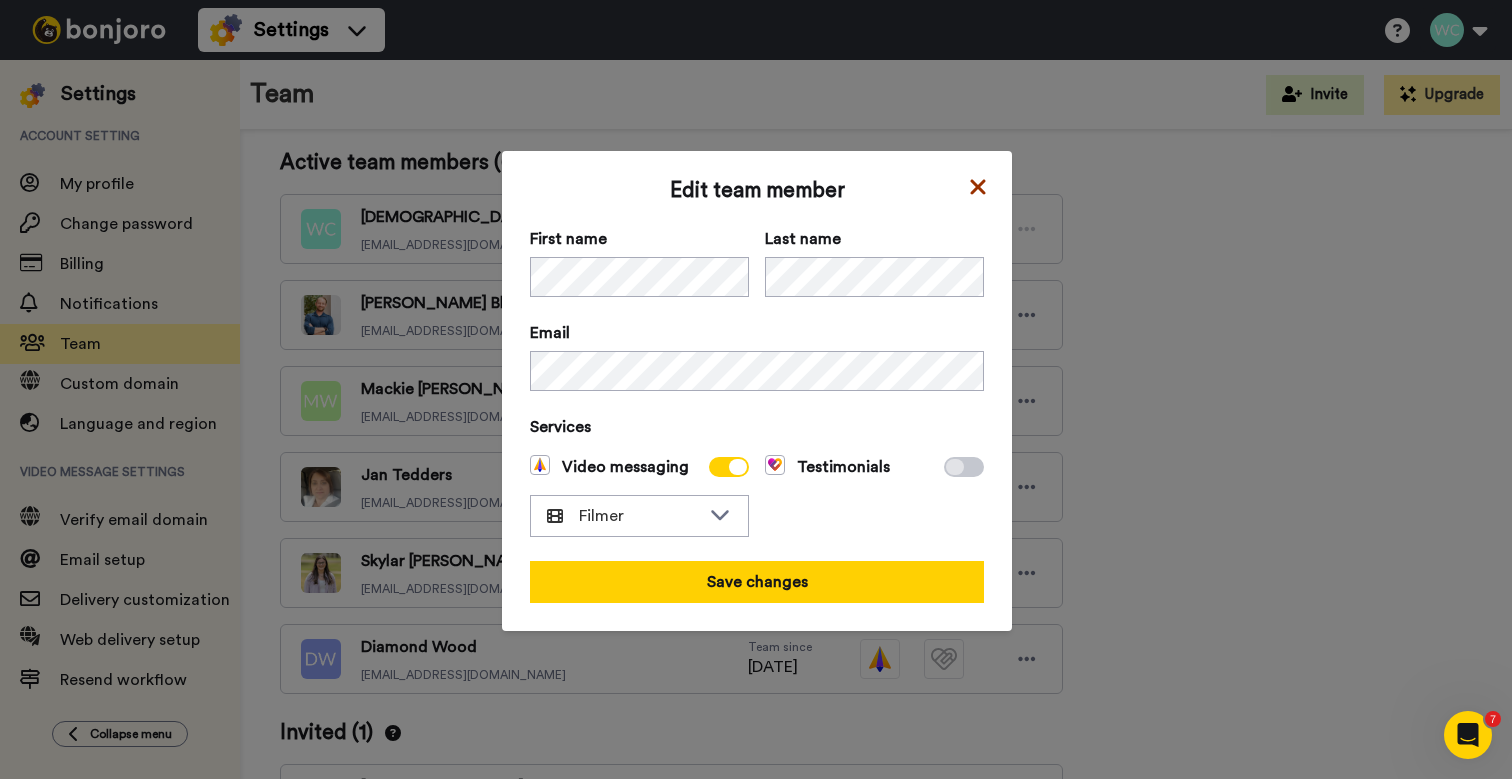 click 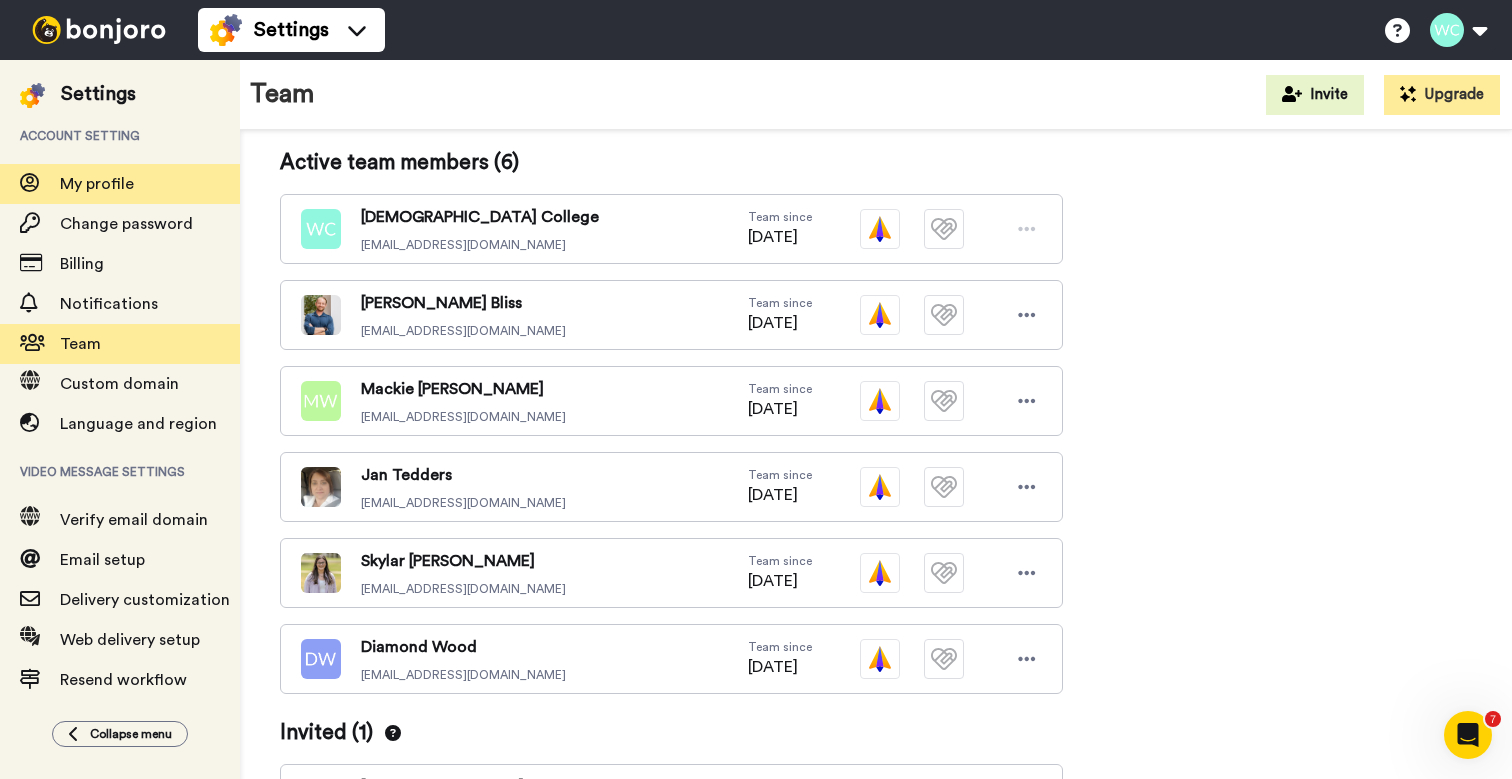 click on "My profile" at bounding box center (97, 184) 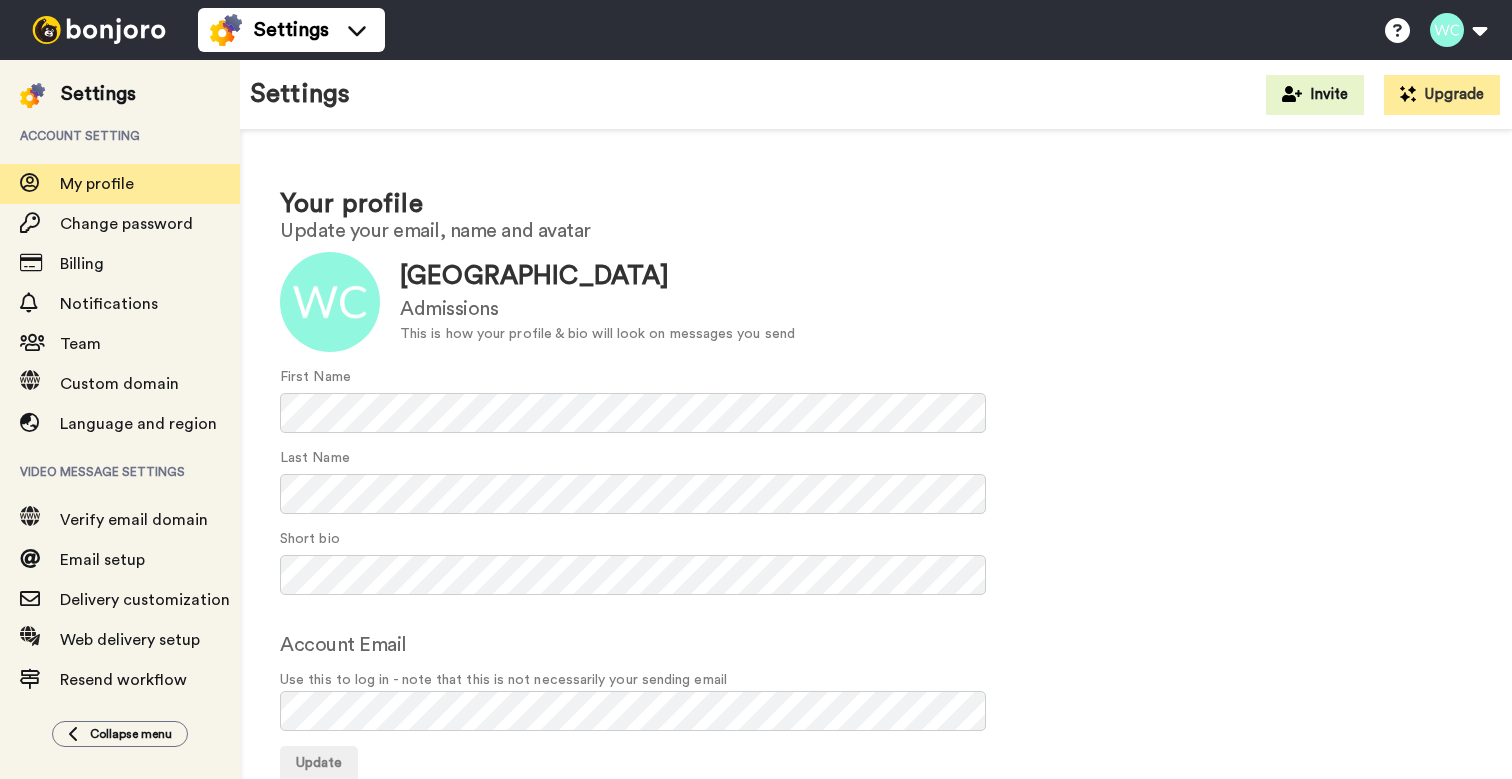 scroll, scrollTop: 0, scrollLeft: 0, axis: both 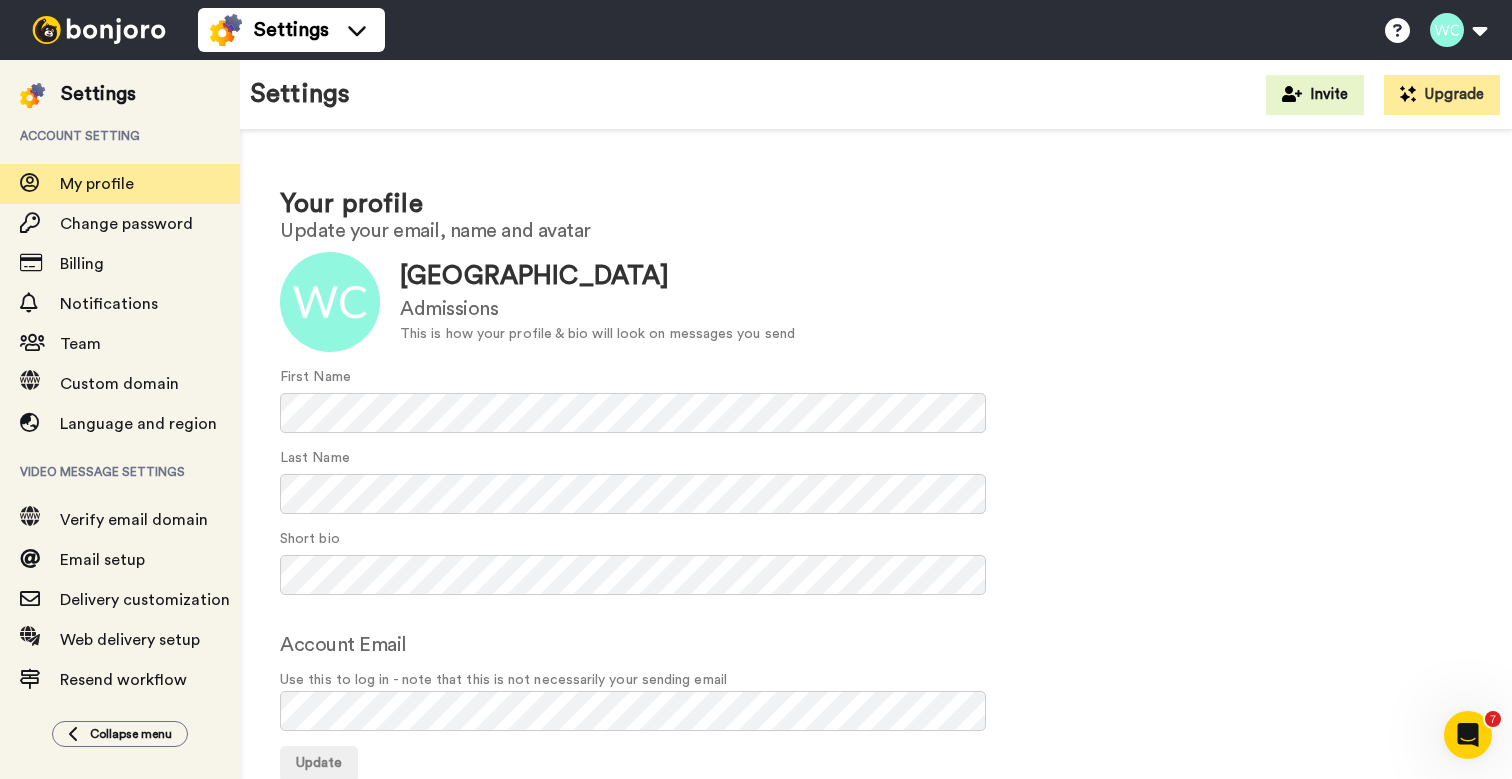 click at bounding box center (99, 30) 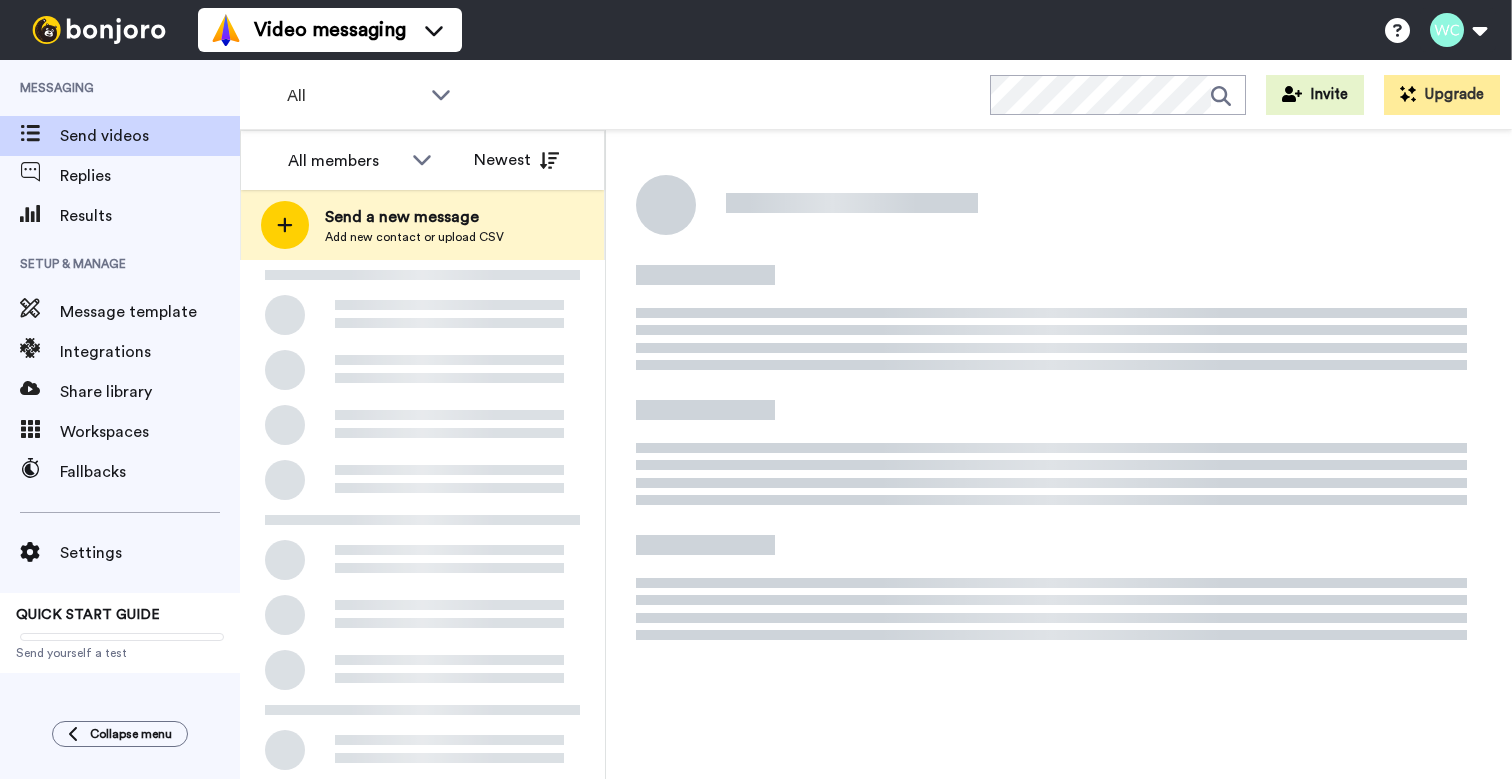 scroll, scrollTop: 0, scrollLeft: 0, axis: both 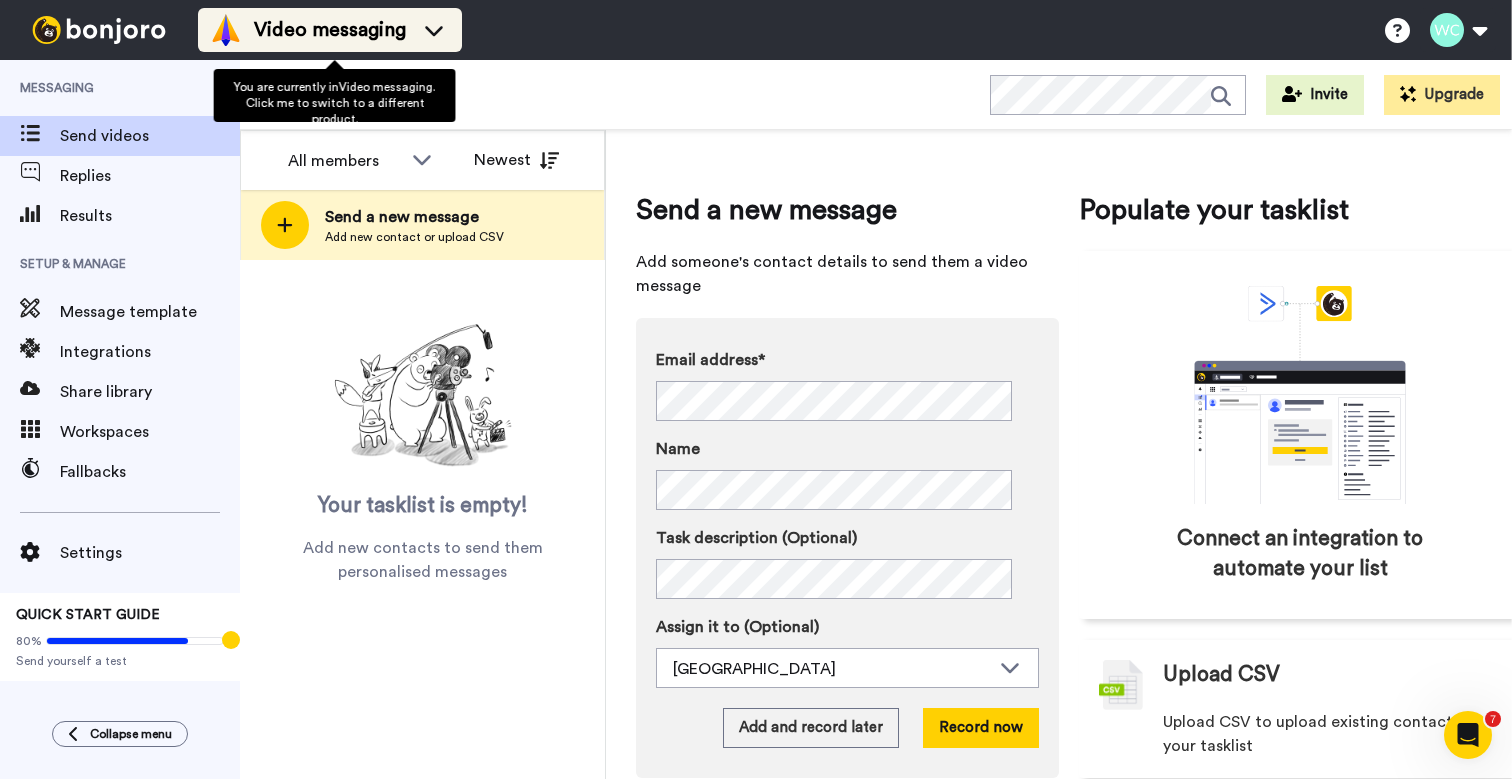click 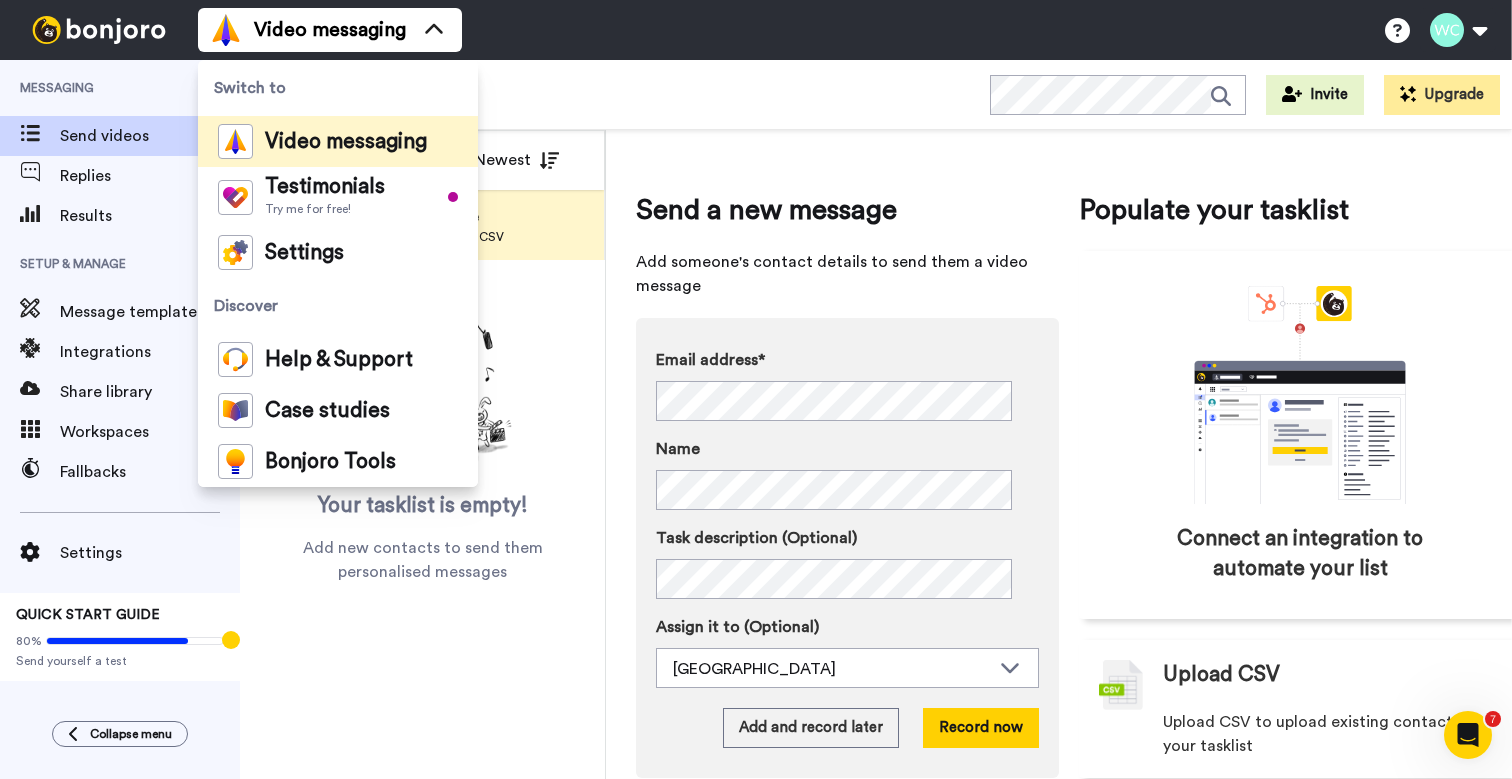 click on "All WORKSPACES View all All Default Task List Jan's Migrated Workspace + Add a new workspace
Invite Upgrade" at bounding box center (876, 95) 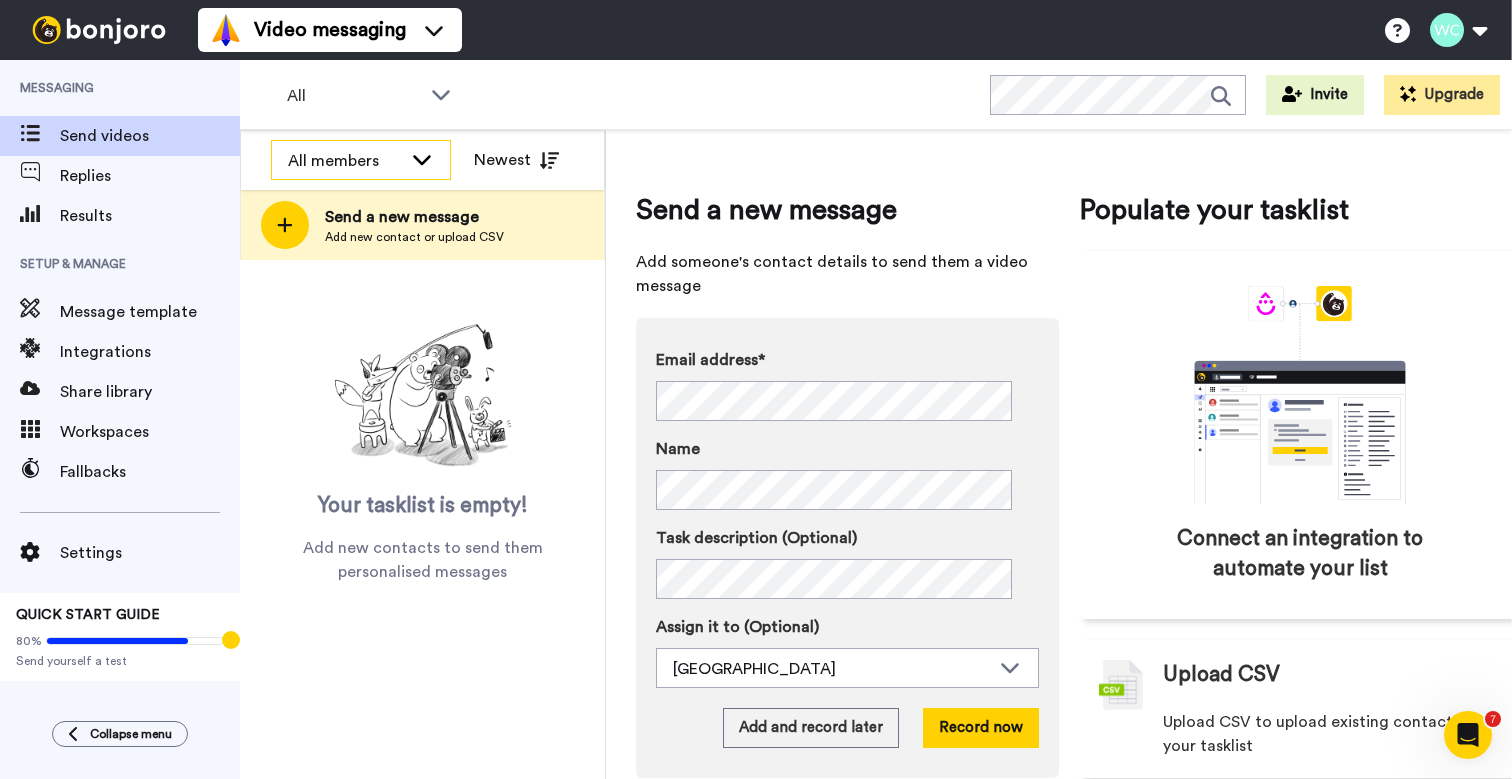 click 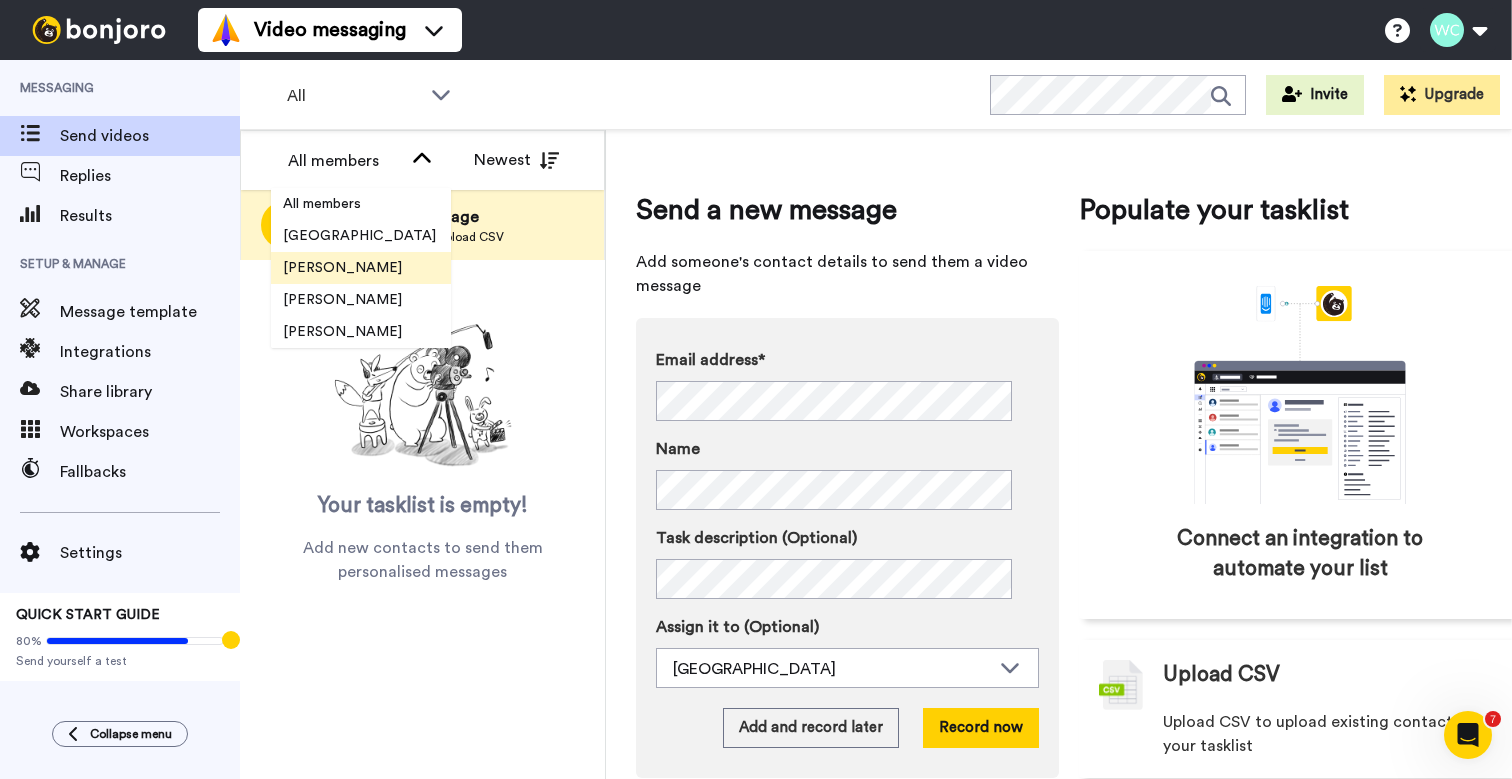 click on "[PERSON_NAME]" at bounding box center [342, 268] 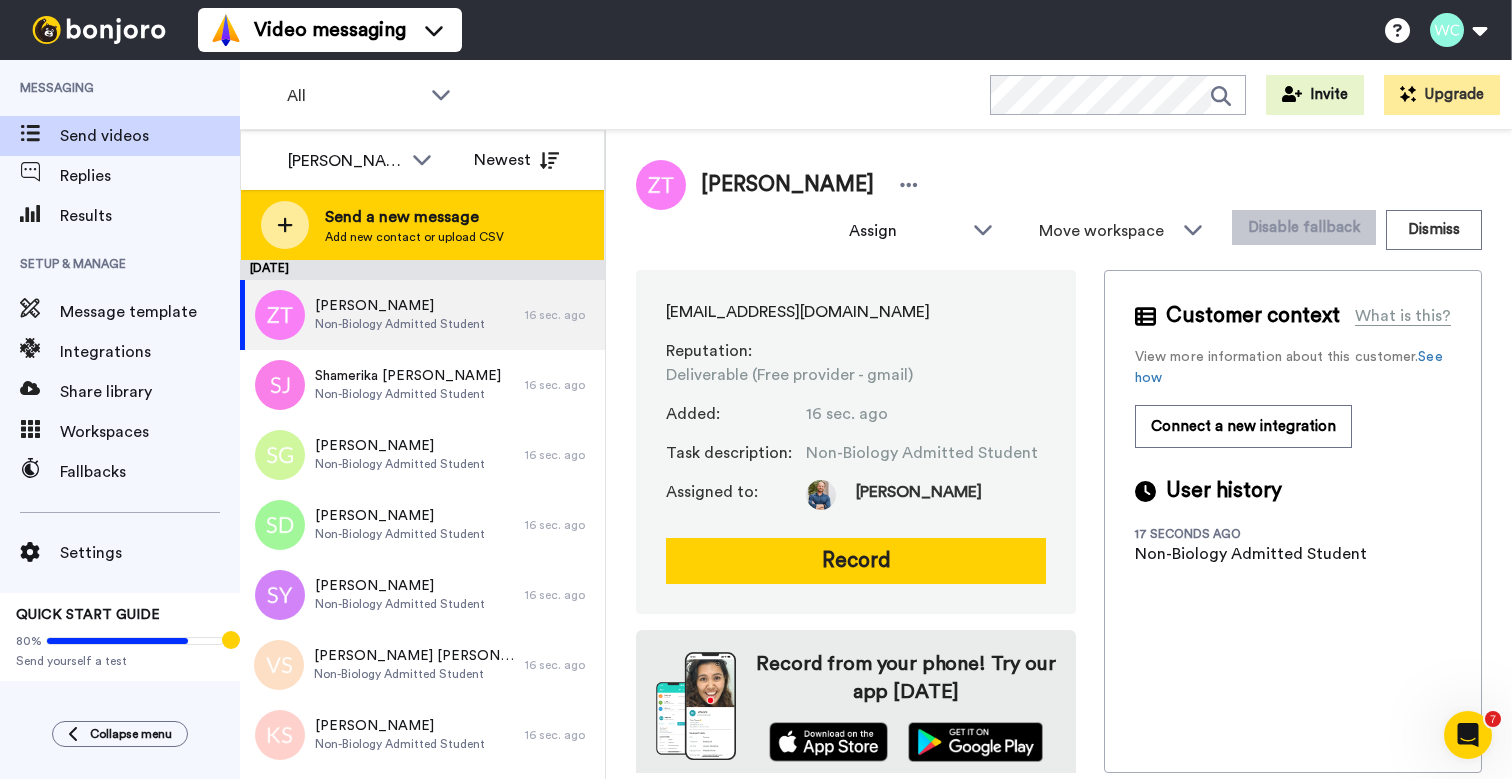click 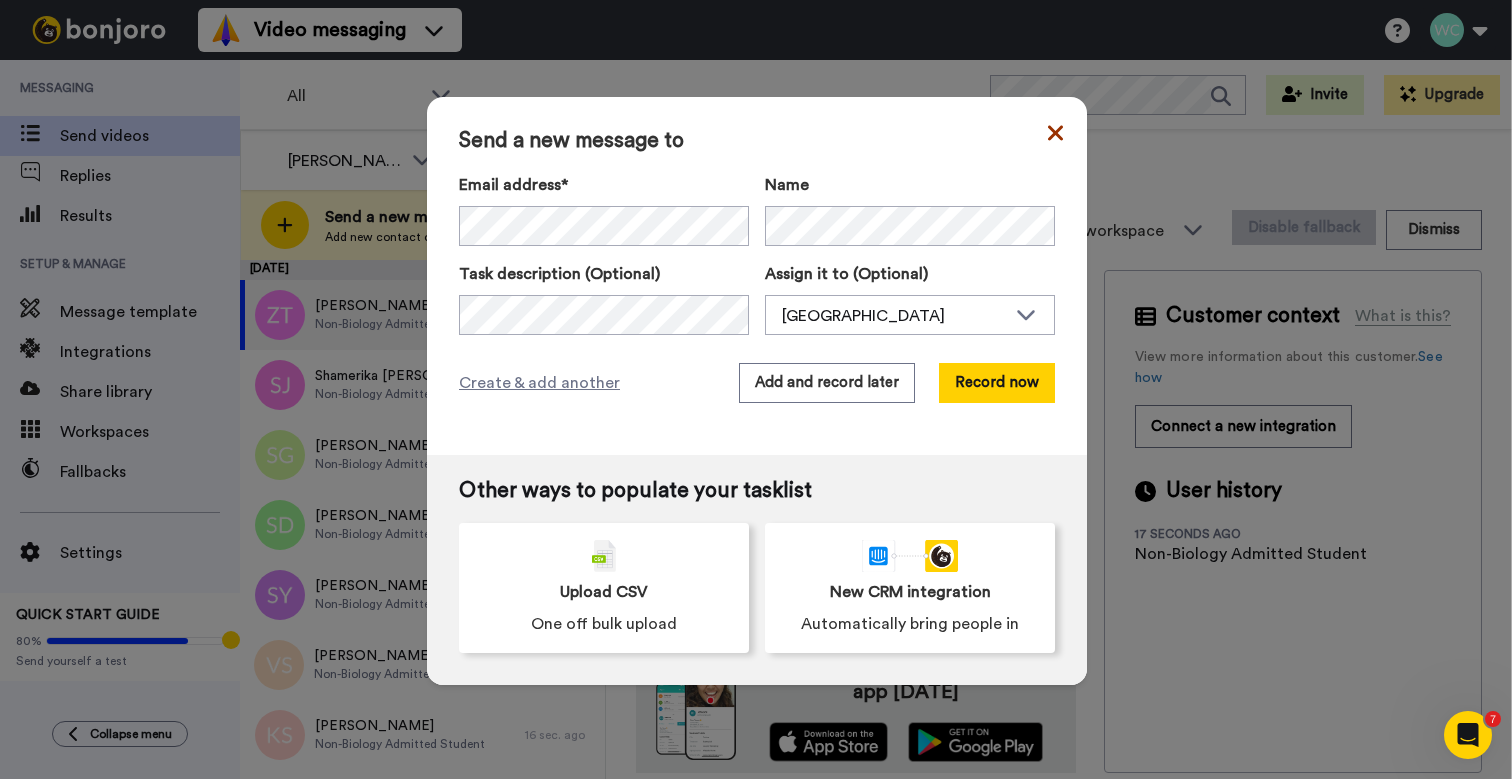 click 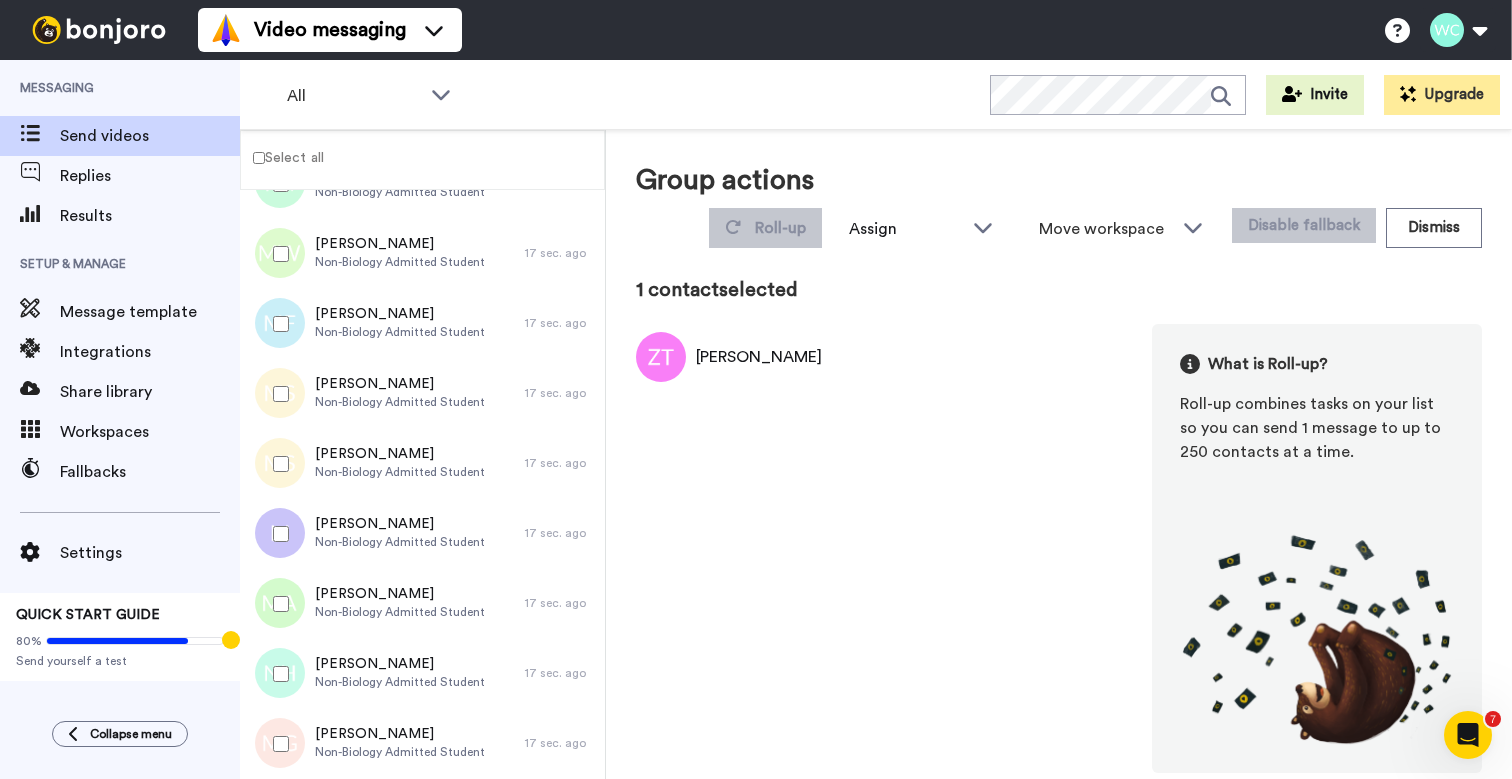 scroll, scrollTop: 1182, scrollLeft: 0, axis: vertical 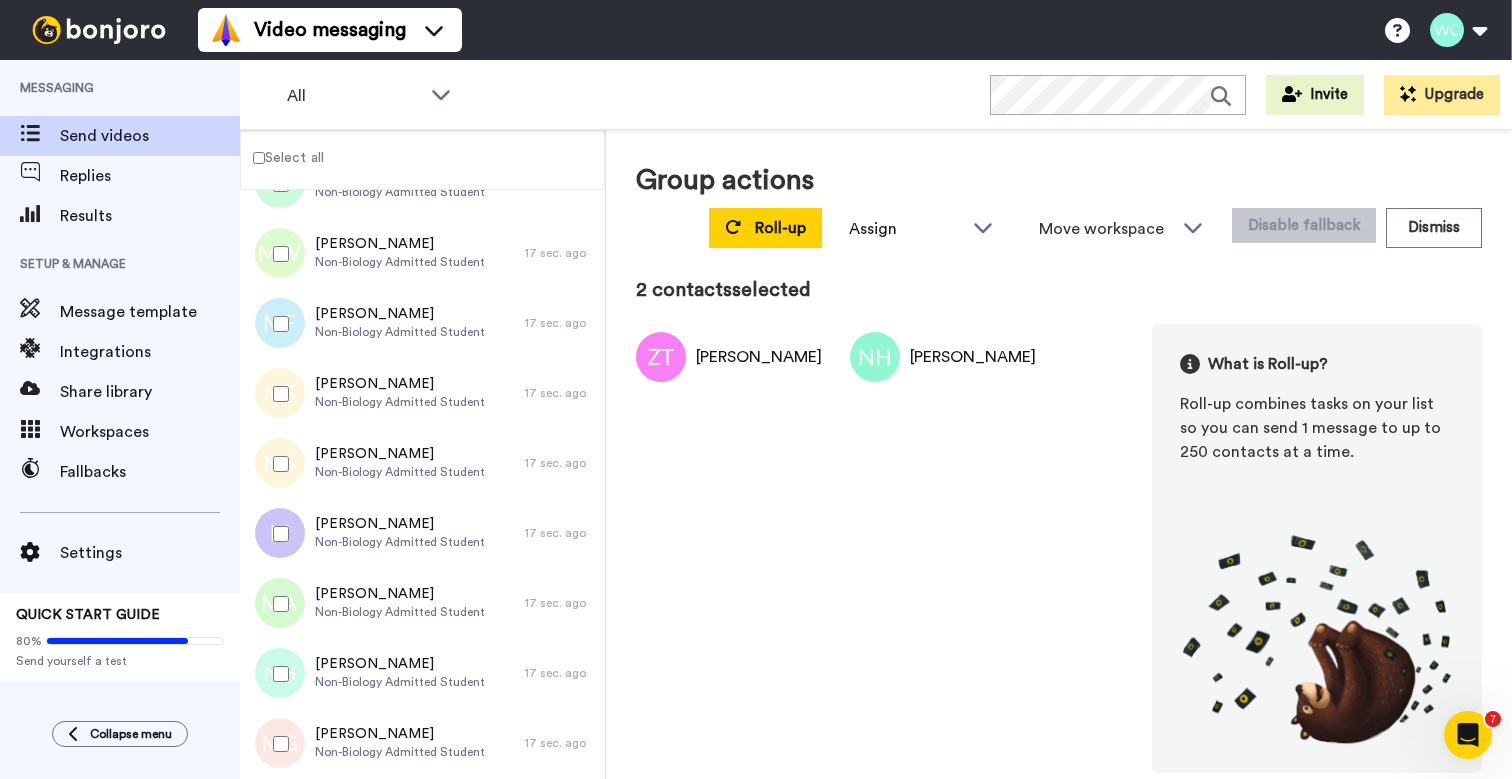 click at bounding box center (277, 604) 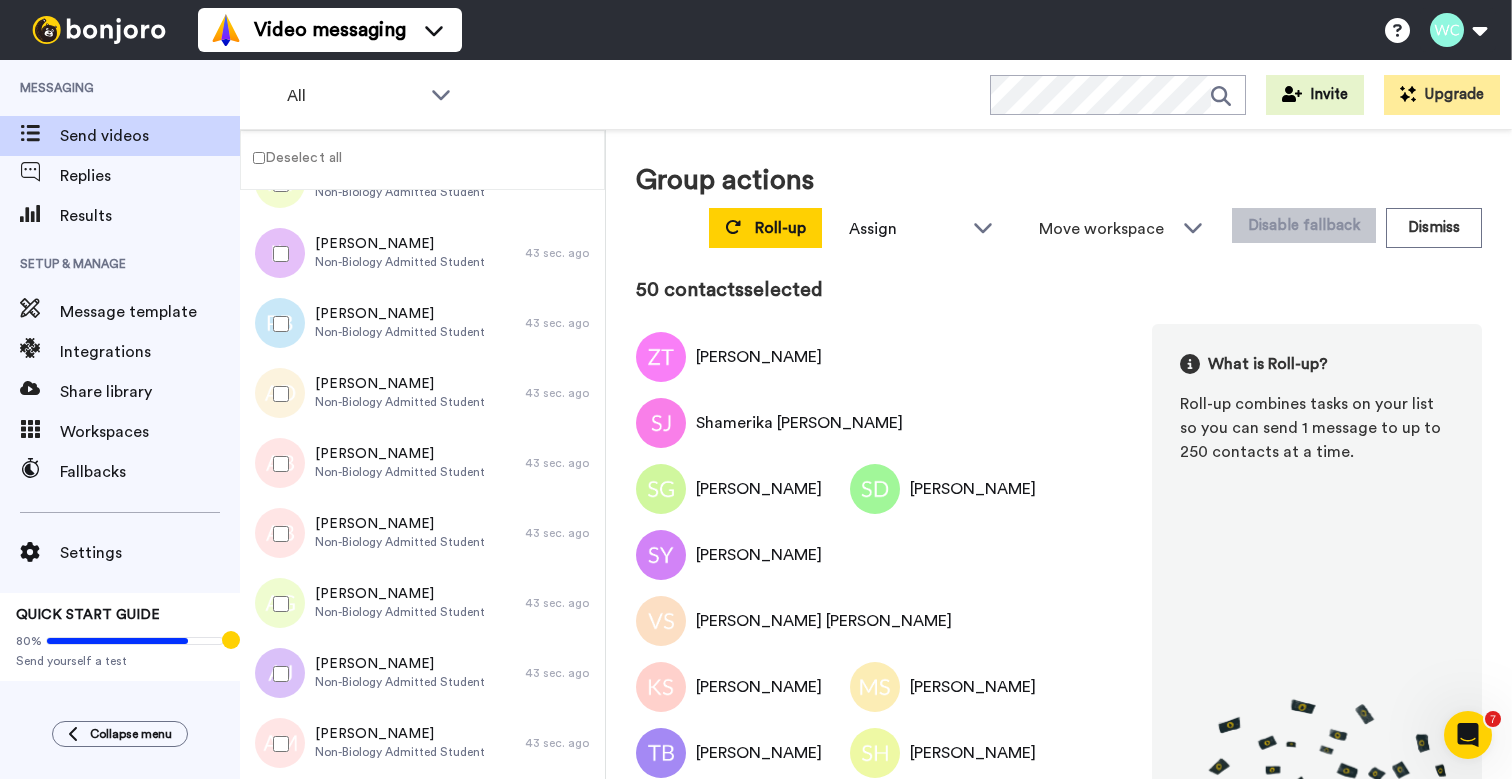 scroll, scrollTop: 4542, scrollLeft: 0, axis: vertical 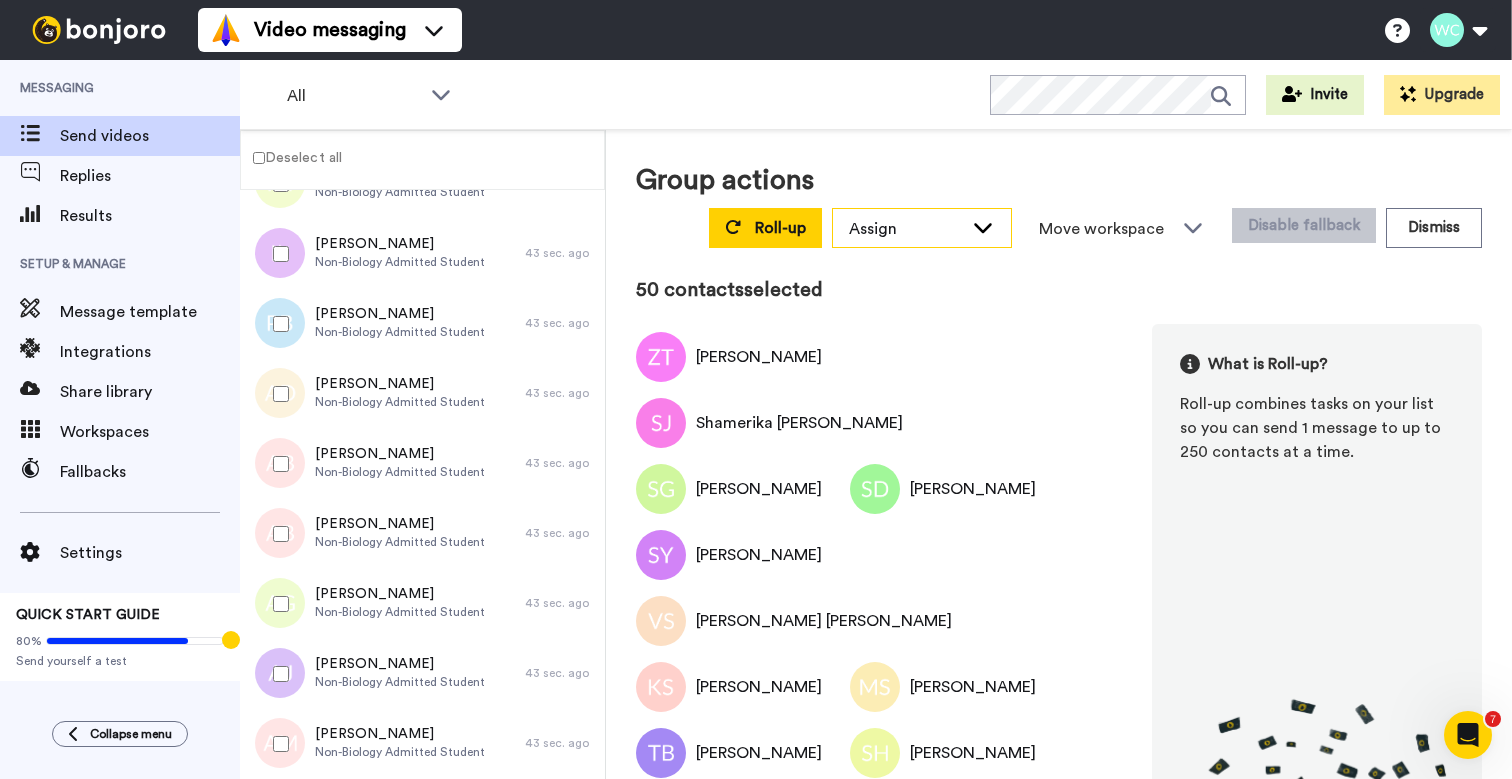click 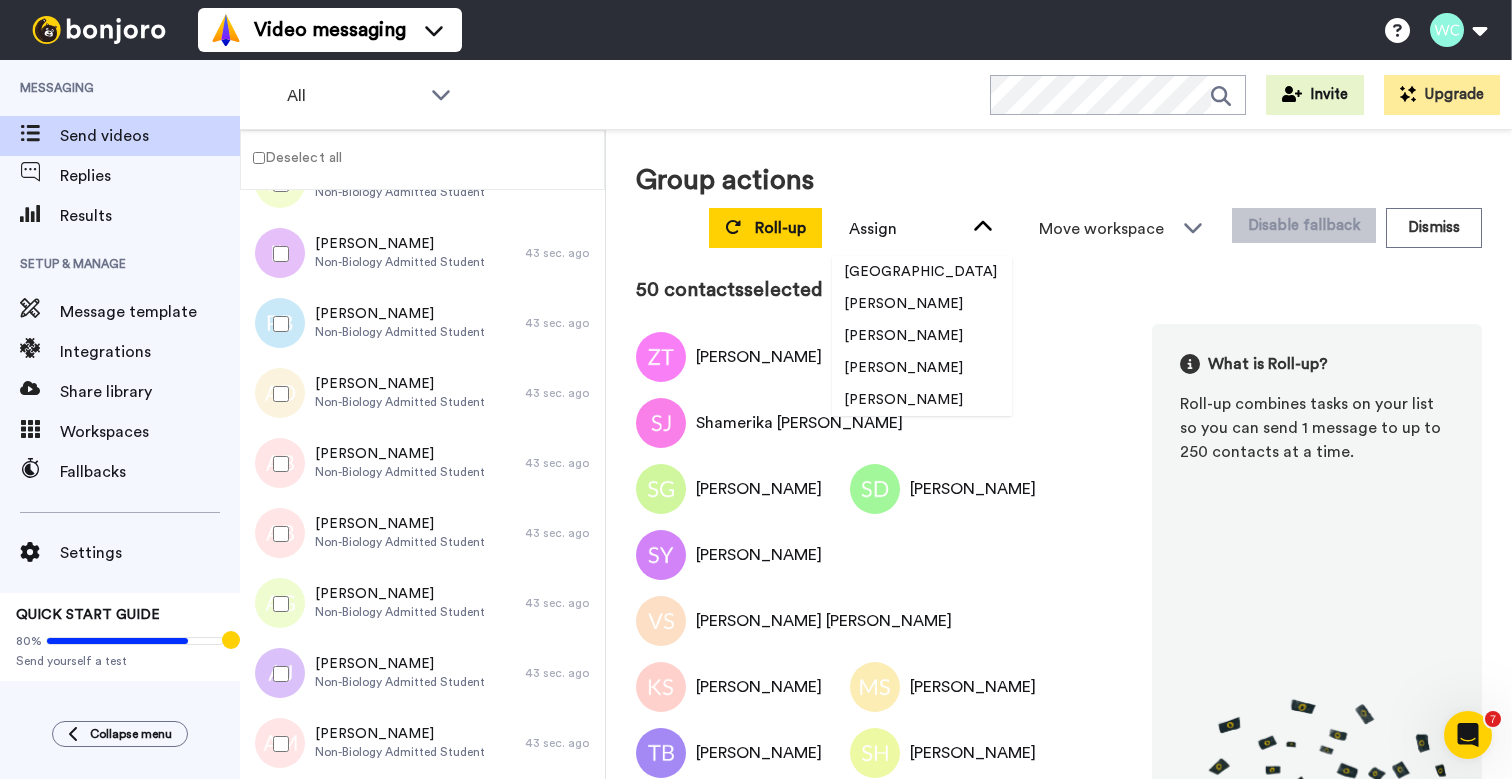 click on "All WORKSPACES View all All Default Task List Jan's Migrated Workspace + Add a new workspace
Invite Upgrade" at bounding box center (876, 95) 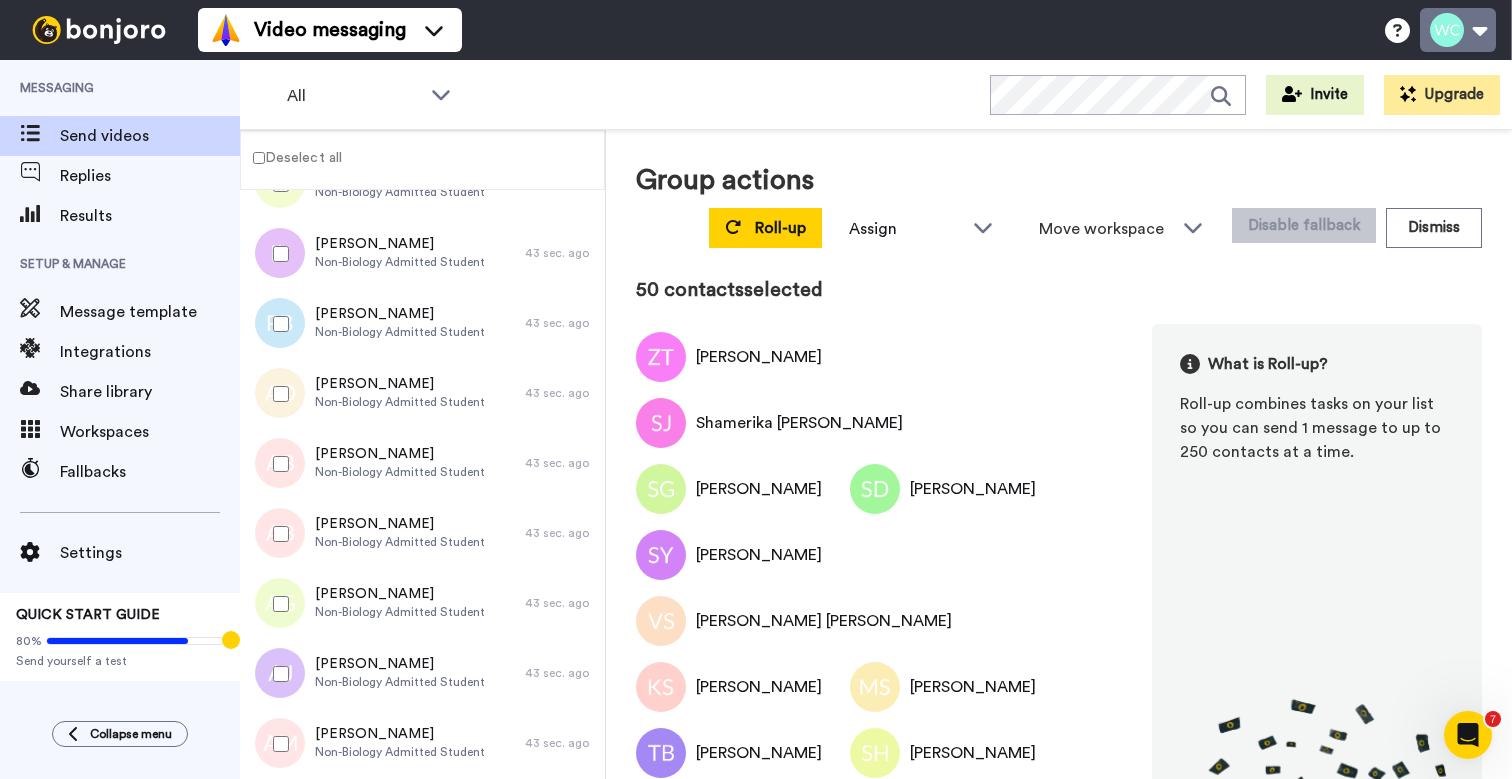 click at bounding box center [1458, 30] 